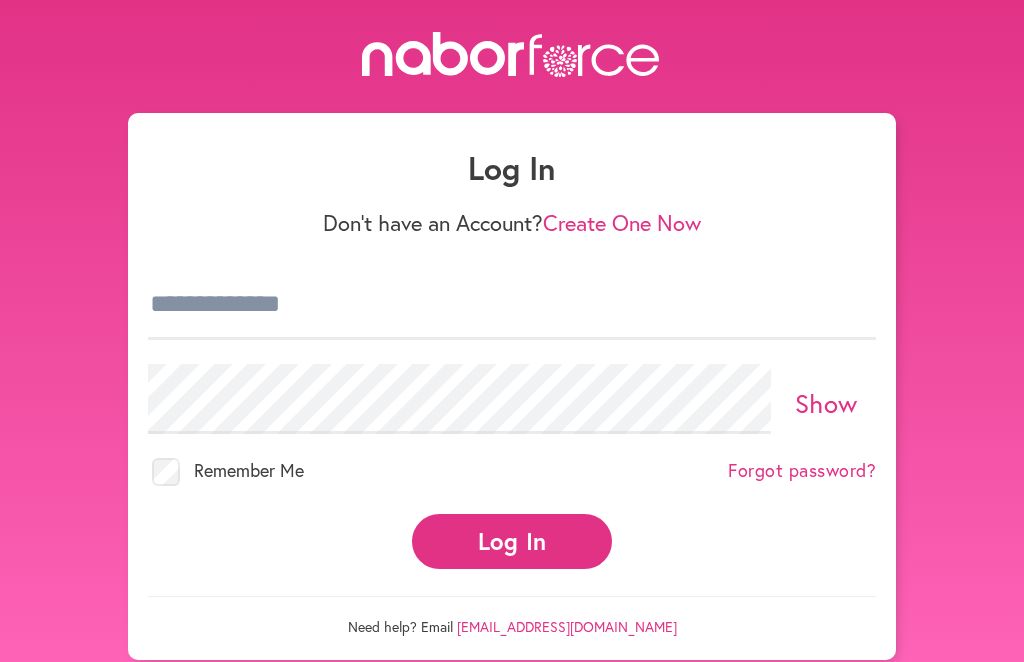 scroll, scrollTop: 0, scrollLeft: 0, axis: both 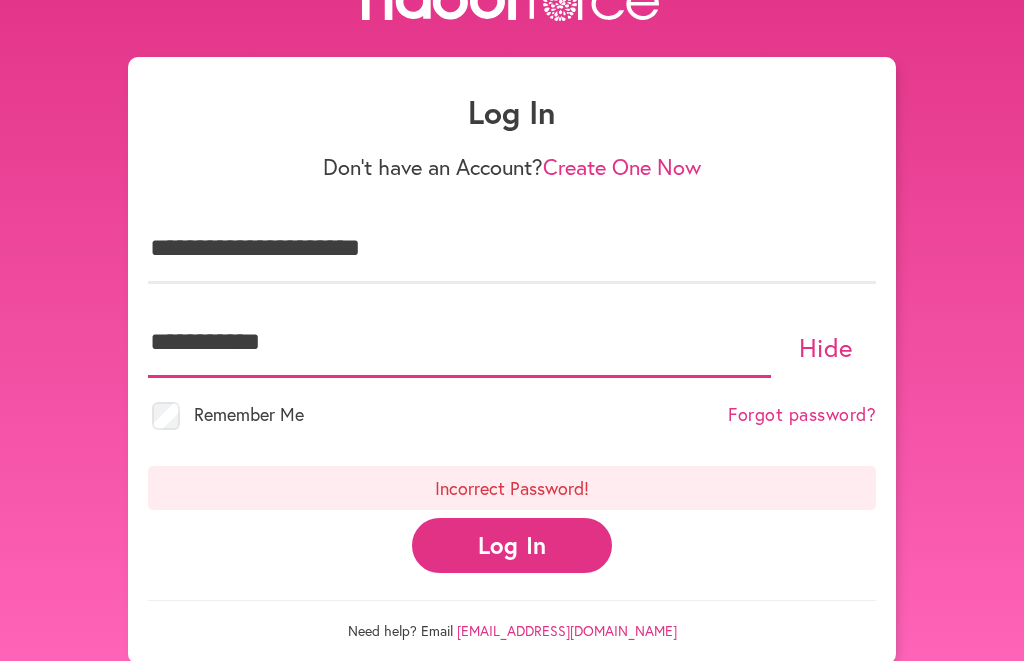 click on "**********" at bounding box center [459, 344] 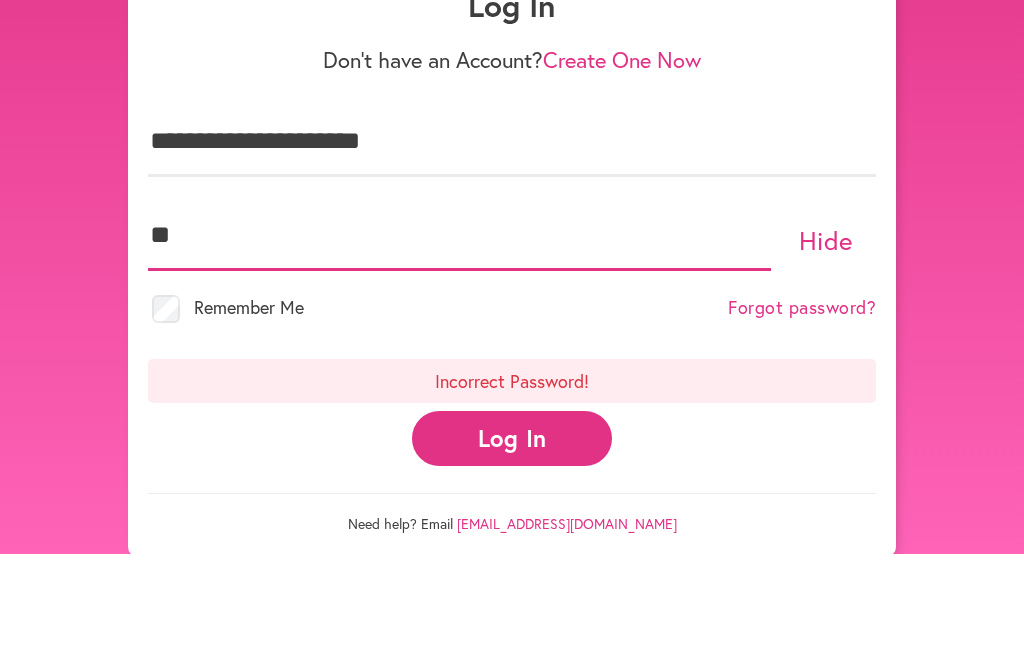 type on "*" 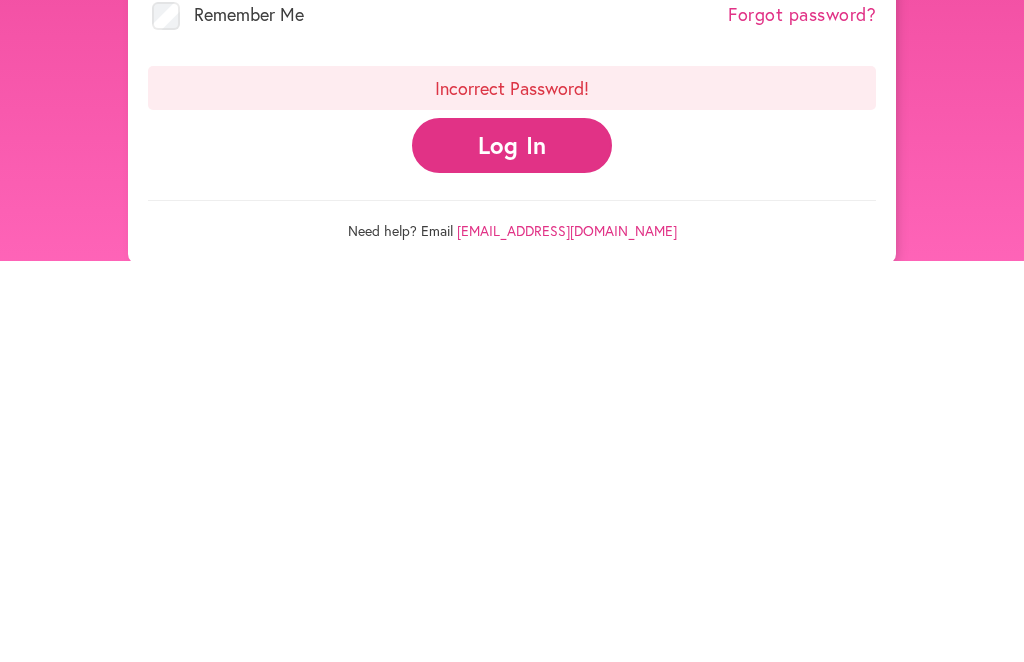 scroll, scrollTop: 117, scrollLeft: 0, axis: vertical 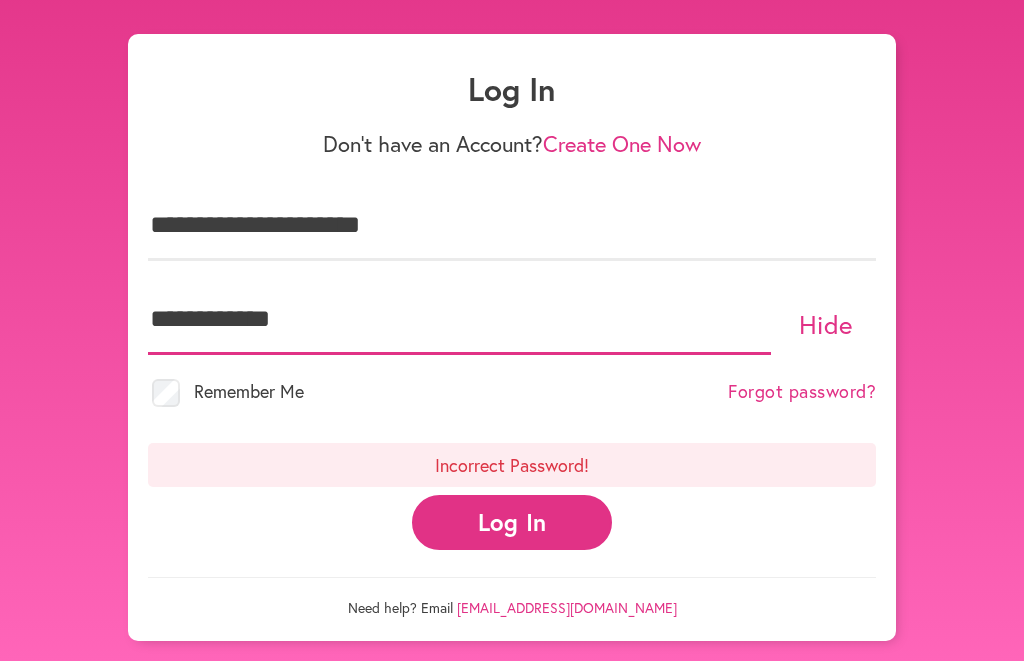 click on "**********" at bounding box center (459, 321) 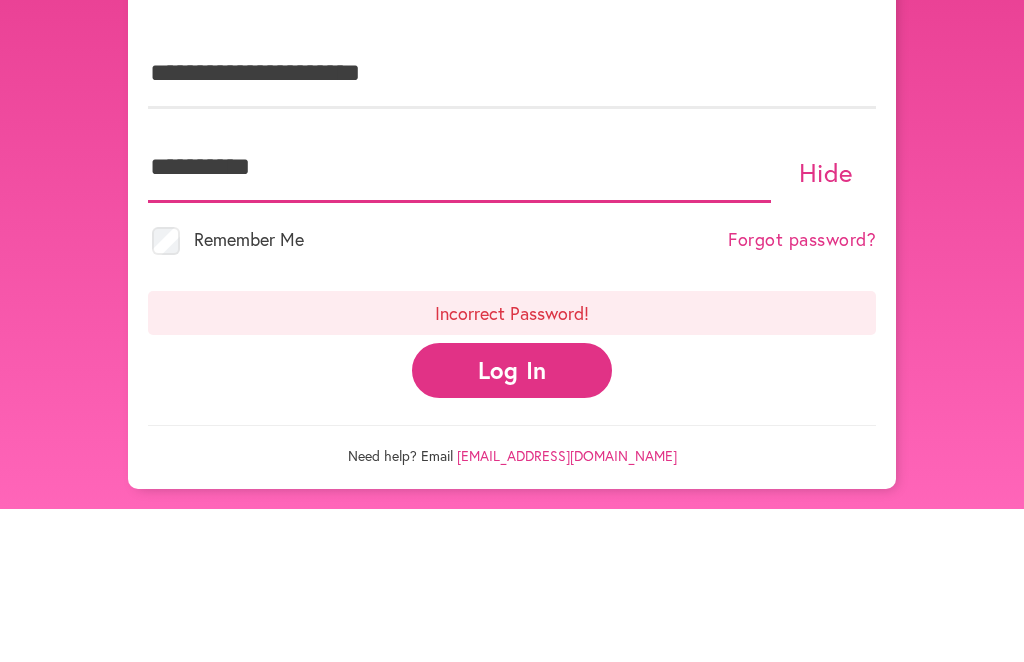 type on "**********" 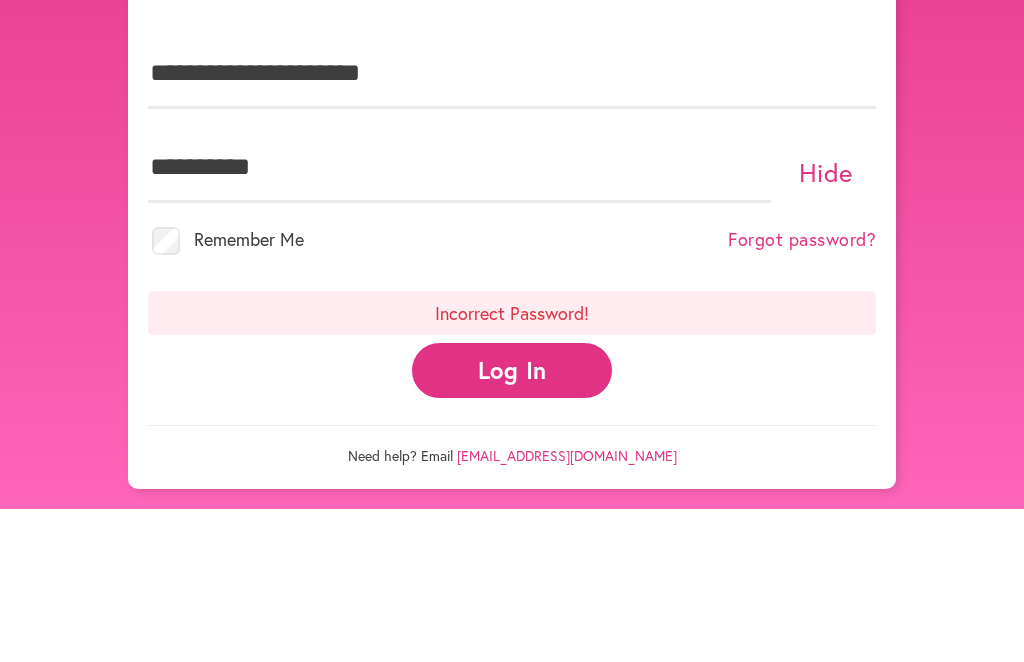 click on "Remember Me Forgot password?" at bounding box center (512, 396) 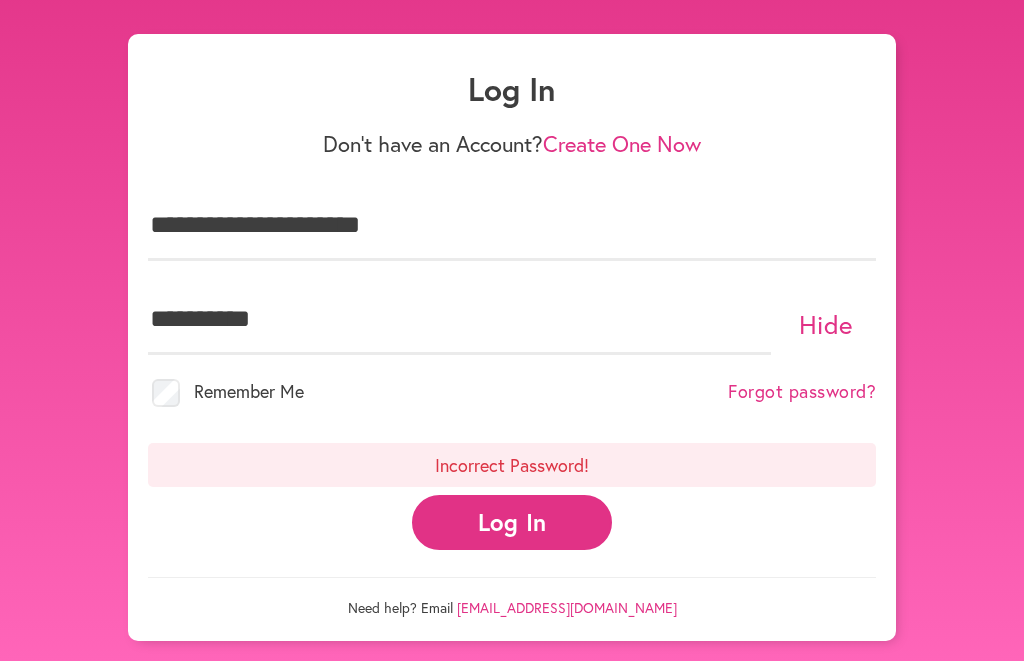 click on "Log In" at bounding box center [512, 523] 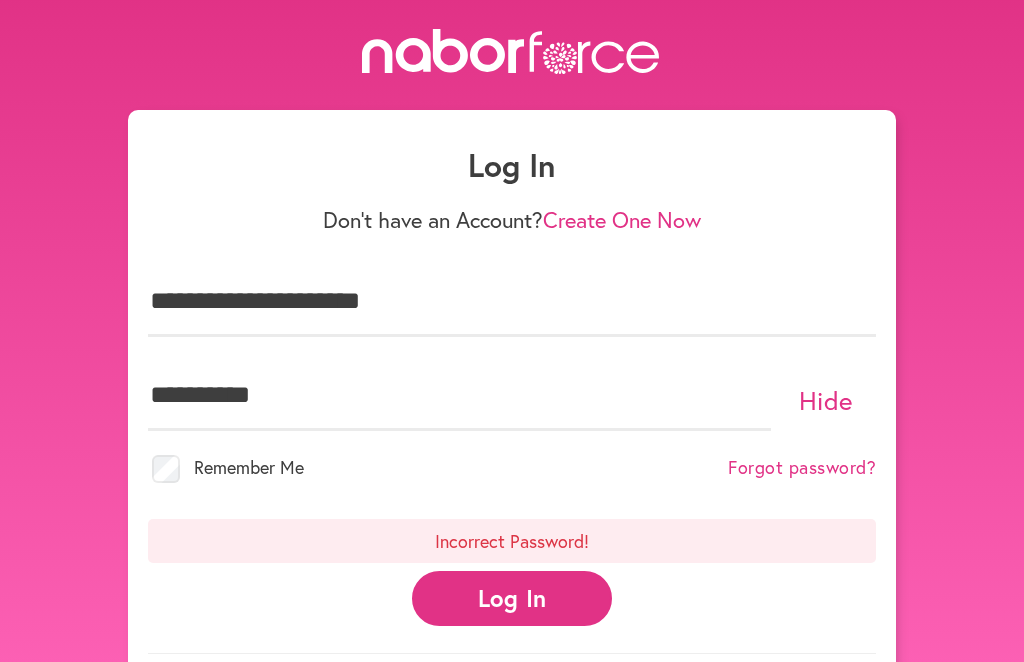 scroll, scrollTop: 0, scrollLeft: 0, axis: both 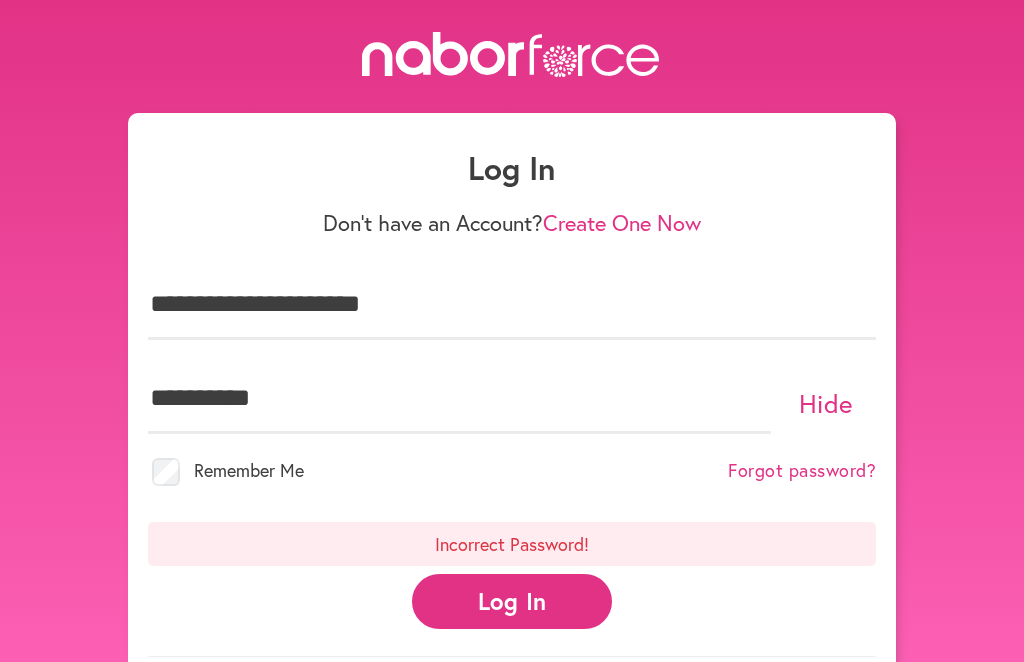 click on "Forgot password?" at bounding box center (802, 471) 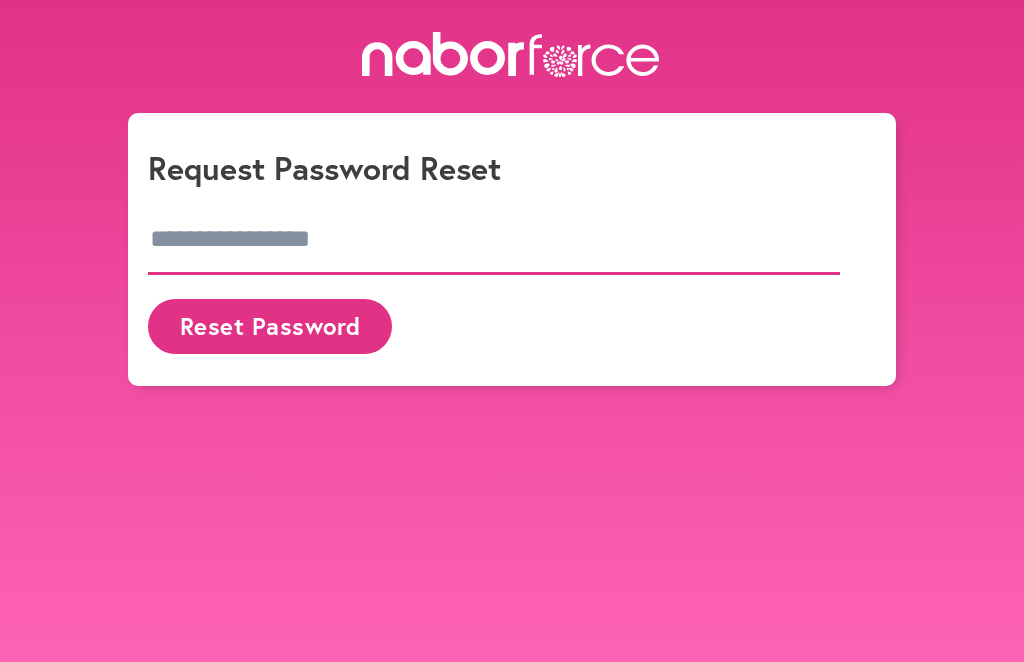 click at bounding box center [494, 240] 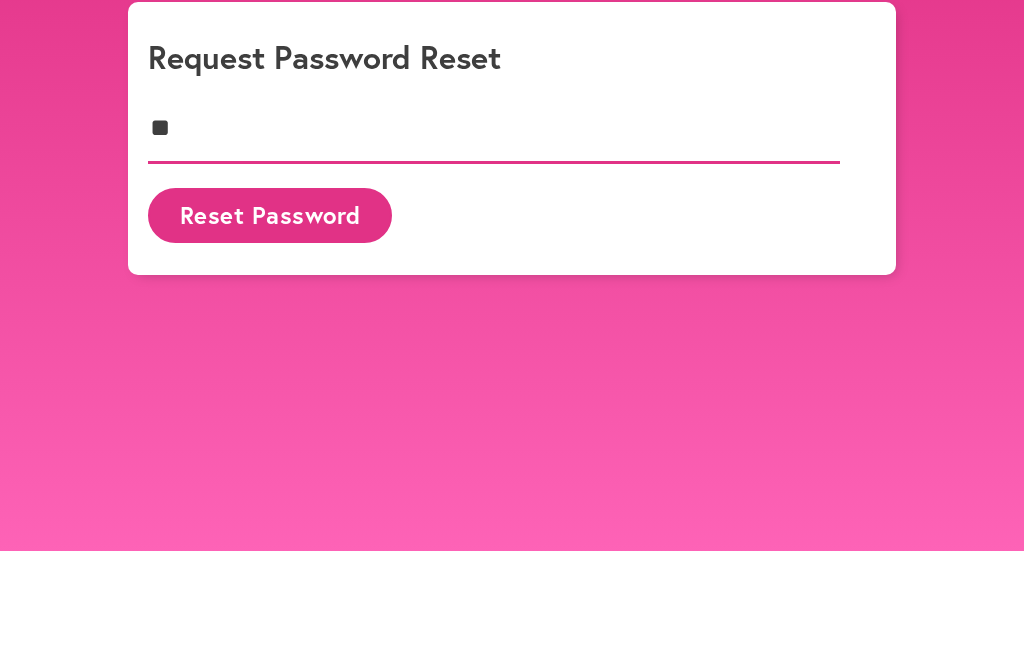 type on "*" 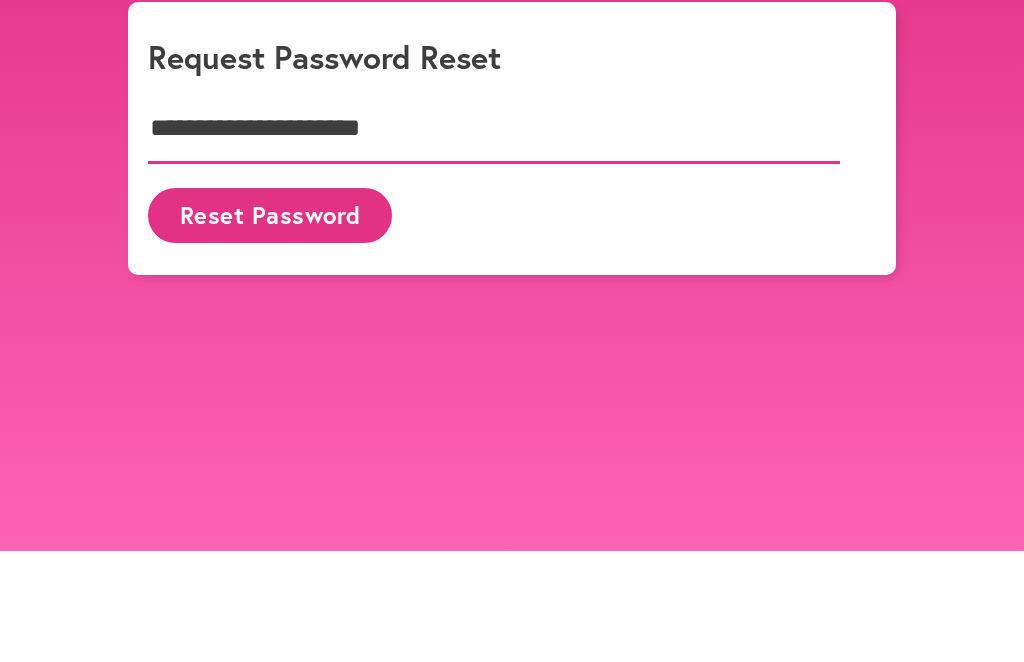 type on "**********" 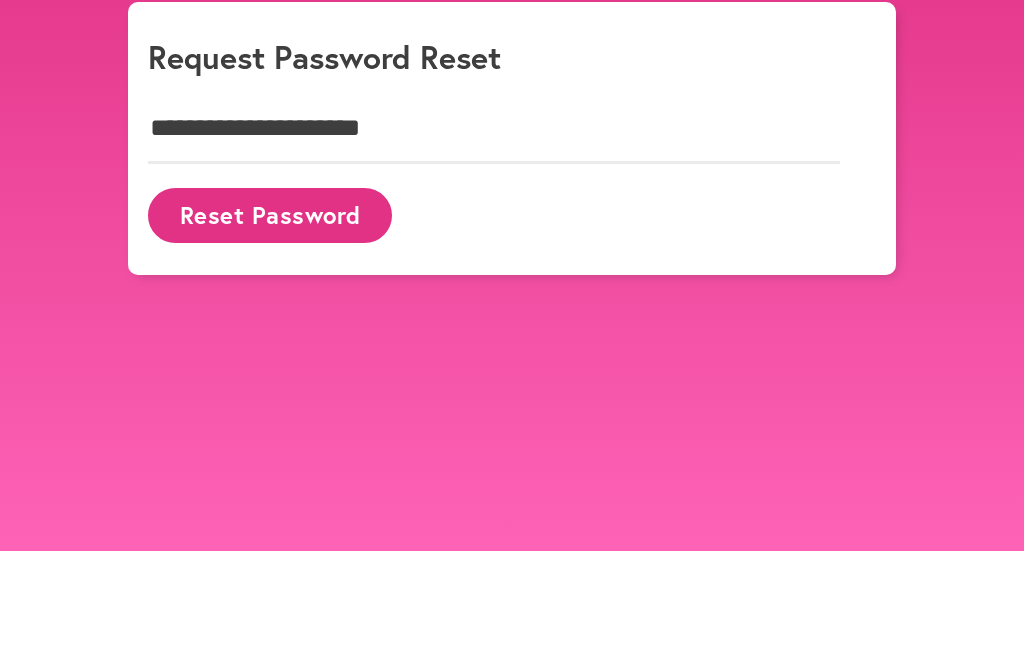 click on "Reset Password" at bounding box center [270, 326] 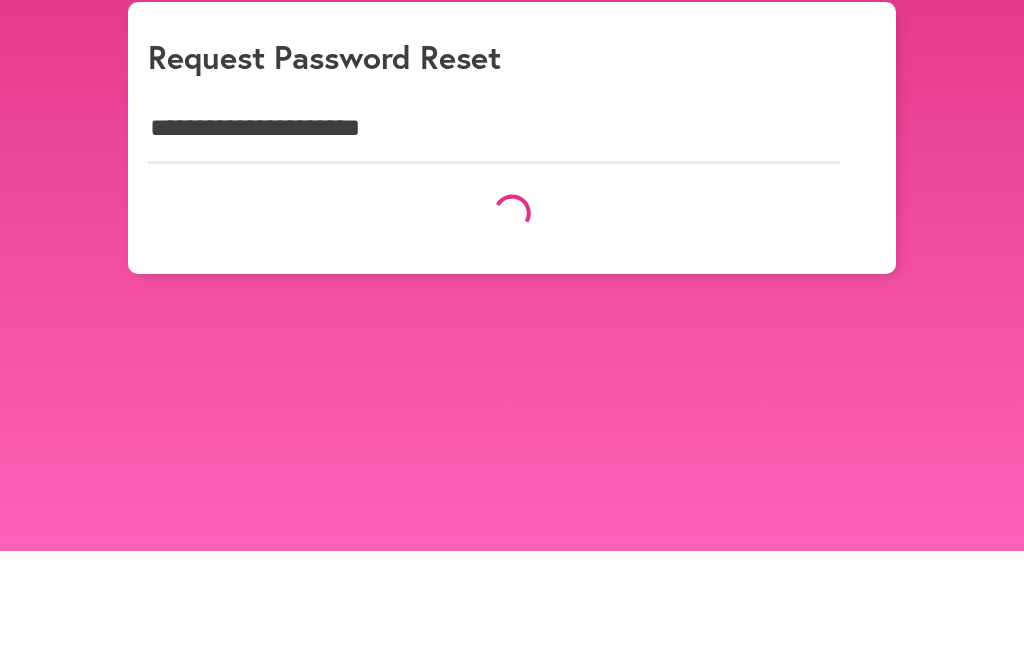 scroll, scrollTop: 111, scrollLeft: 0, axis: vertical 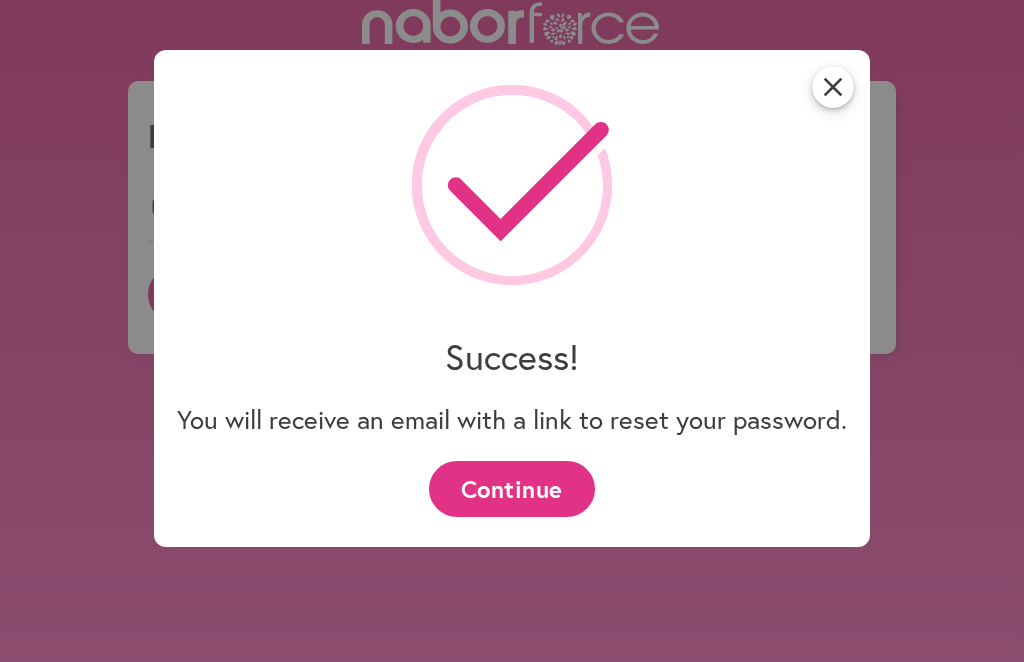click on "Continue" at bounding box center (511, 488) 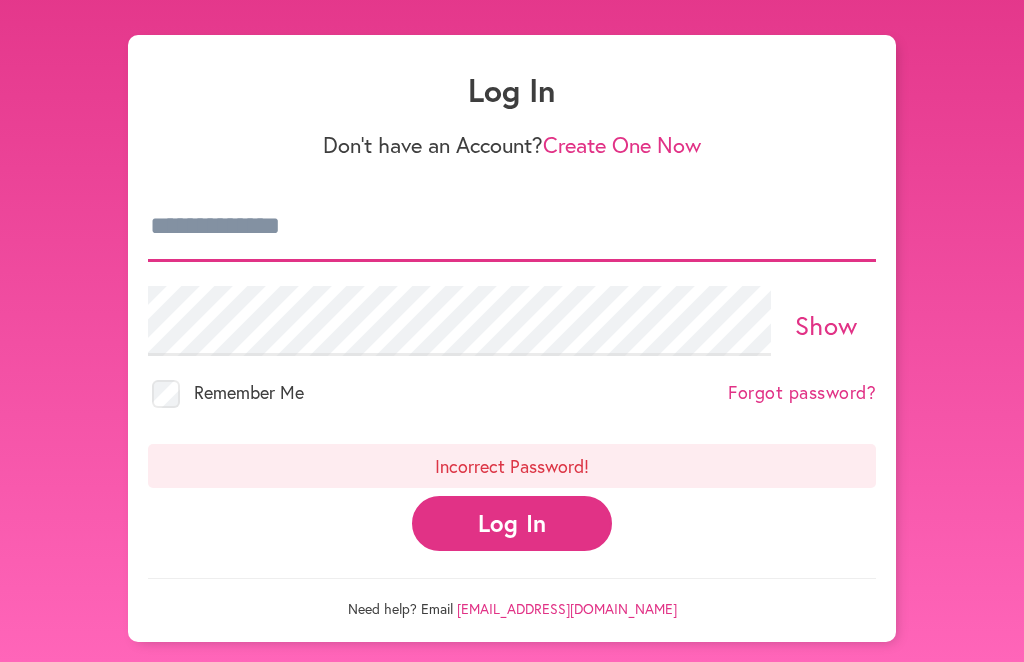 click at bounding box center (512, 227) 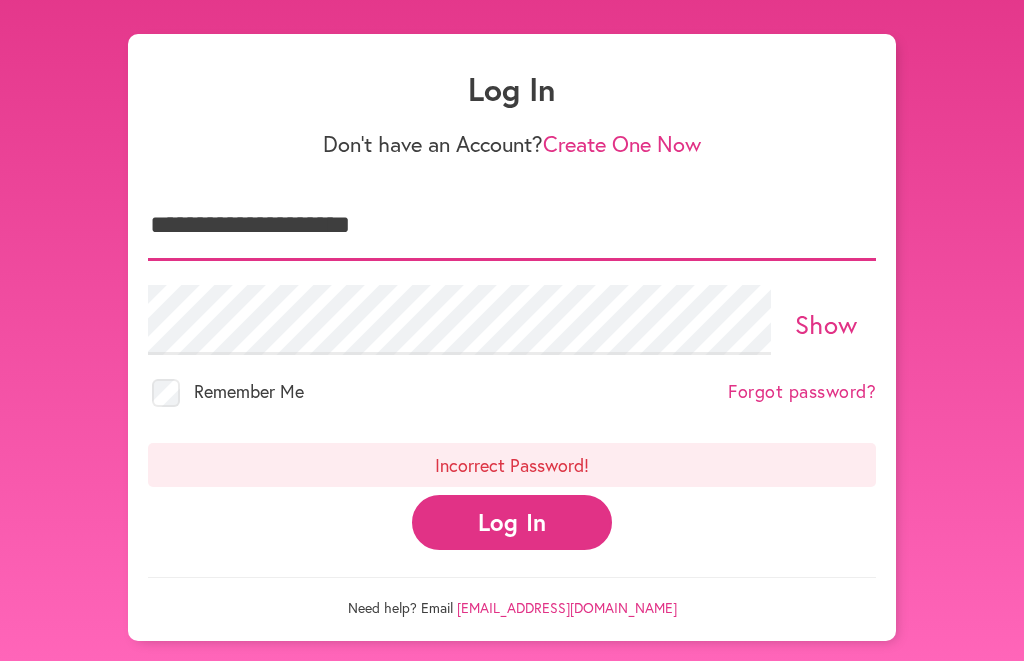 type on "**********" 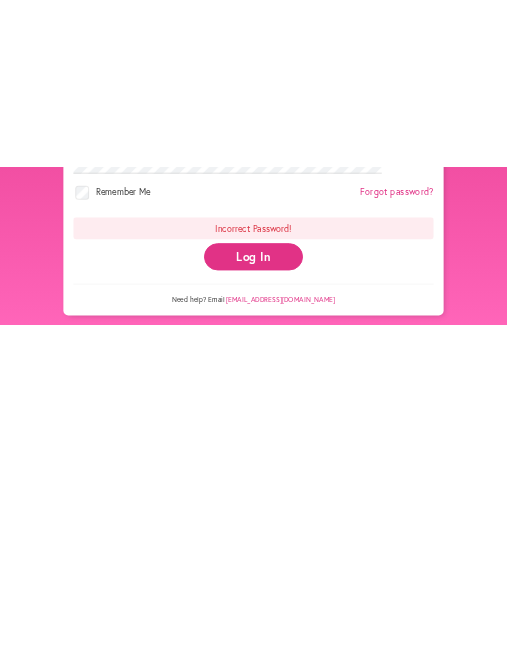 scroll, scrollTop: 0, scrollLeft: 0, axis: both 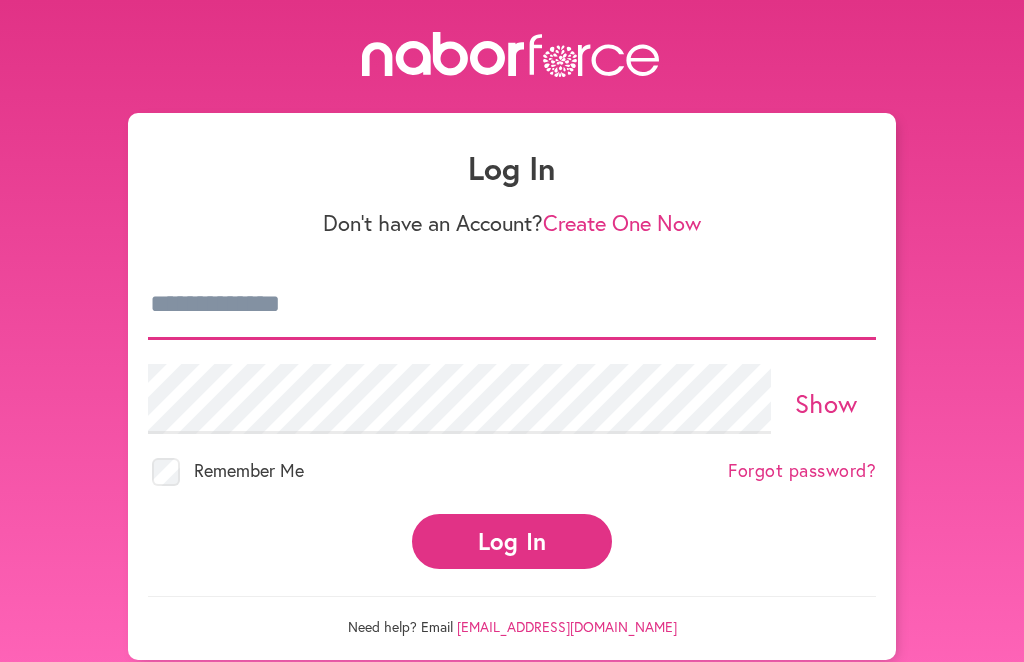 click at bounding box center [512, 305] 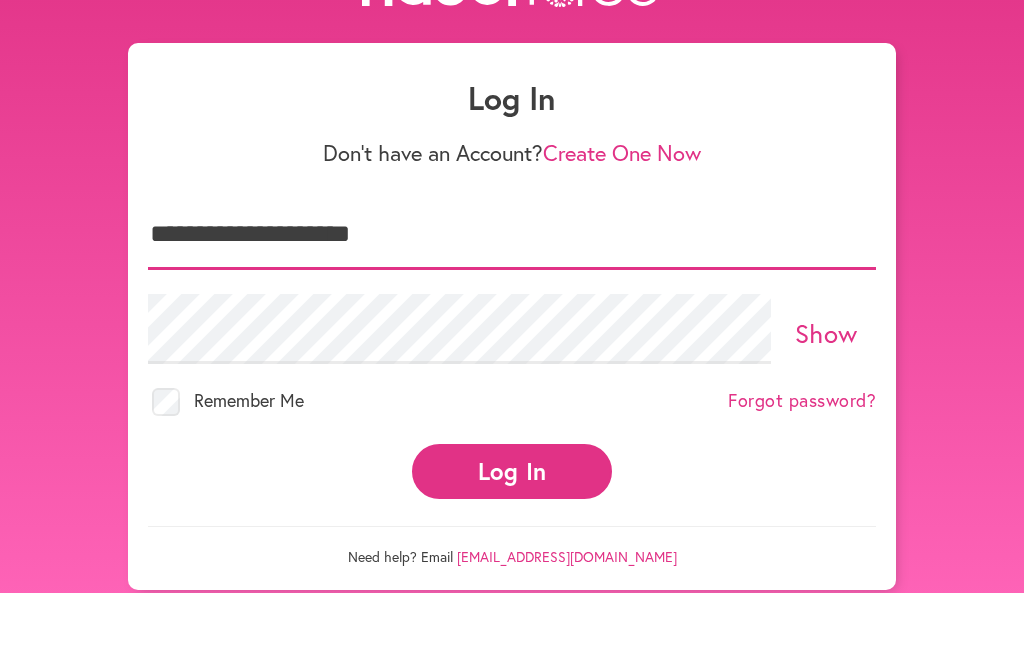type on "**********" 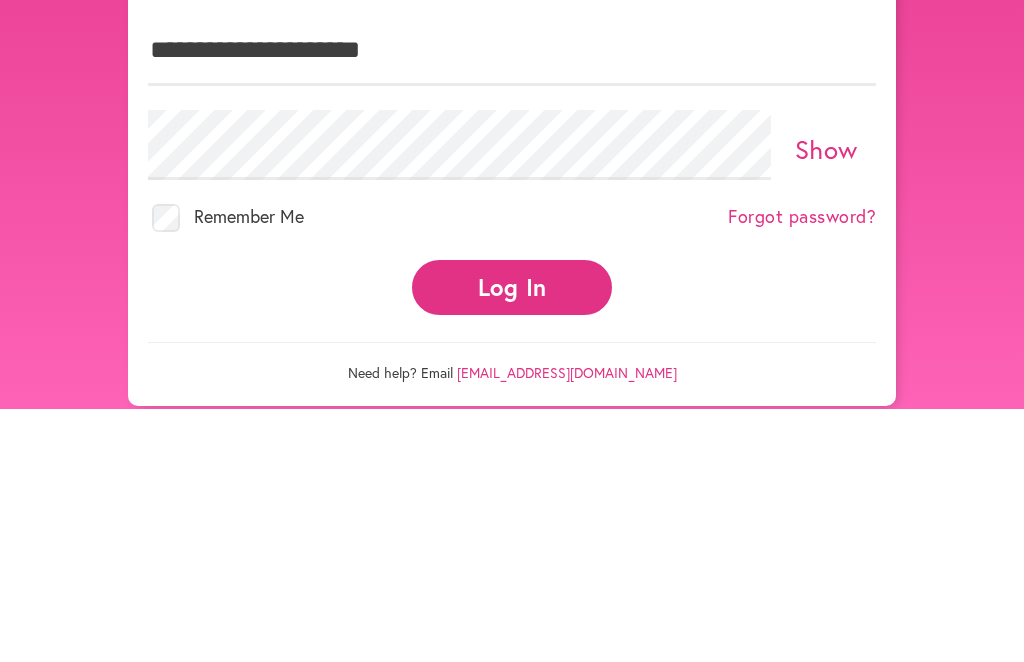 click on "Forgot password?" at bounding box center (802, 471) 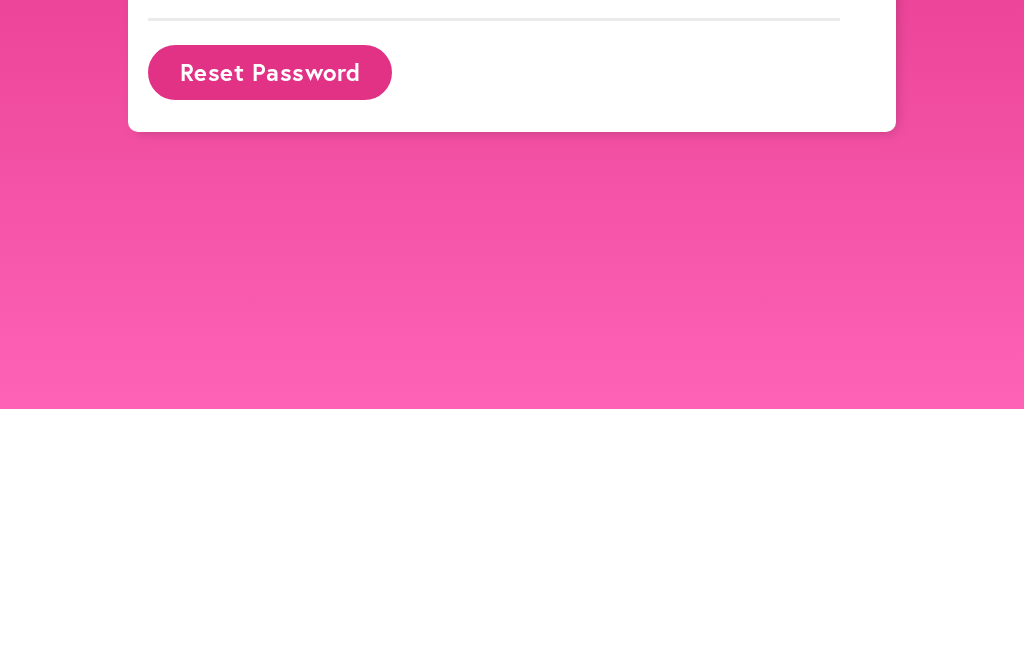 scroll, scrollTop: 118, scrollLeft: 0, axis: vertical 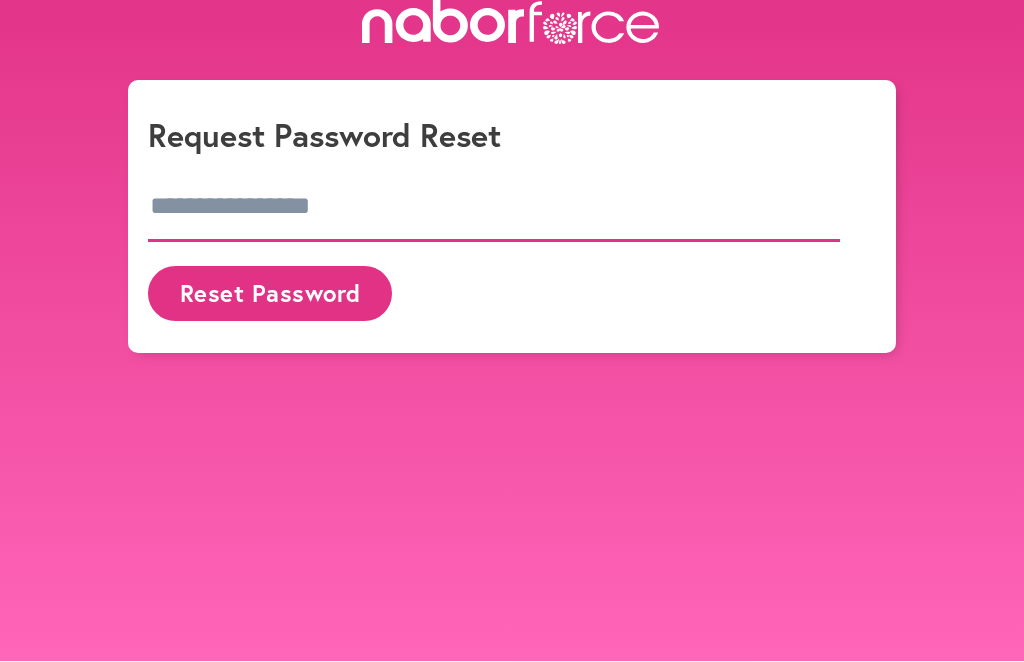 click at bounding box center [494, 208] 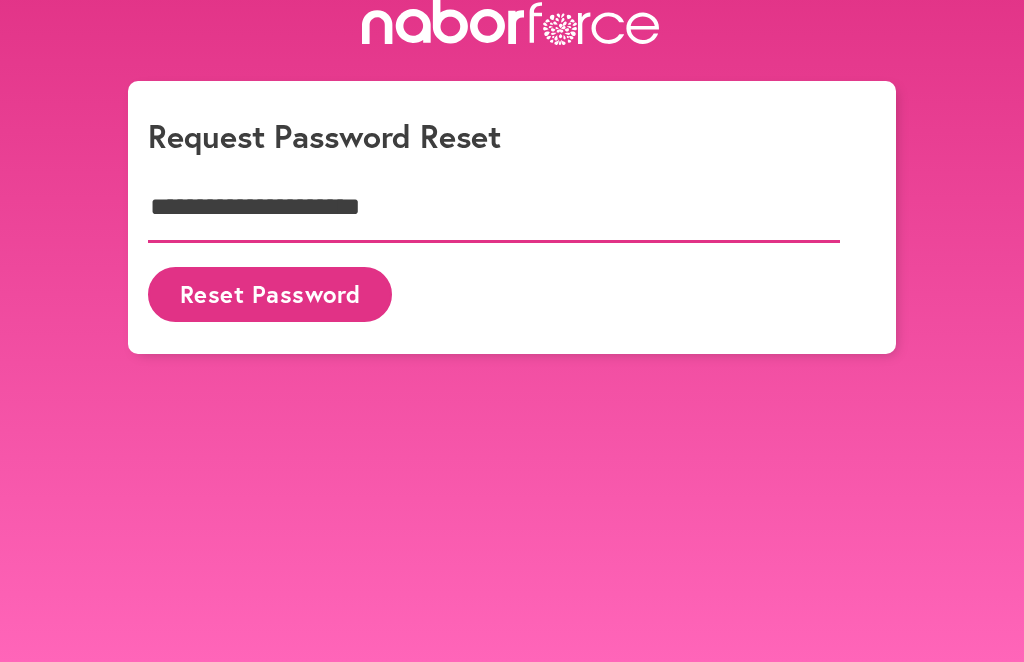 type on "**********" 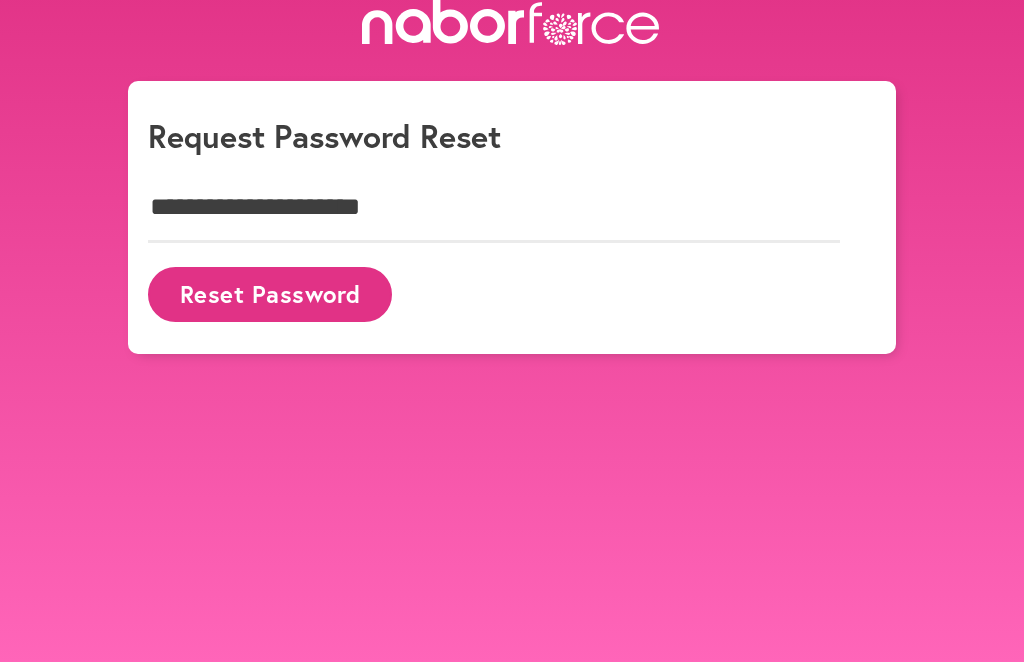 click on "Reset Password" at bounding box center (270, 294) 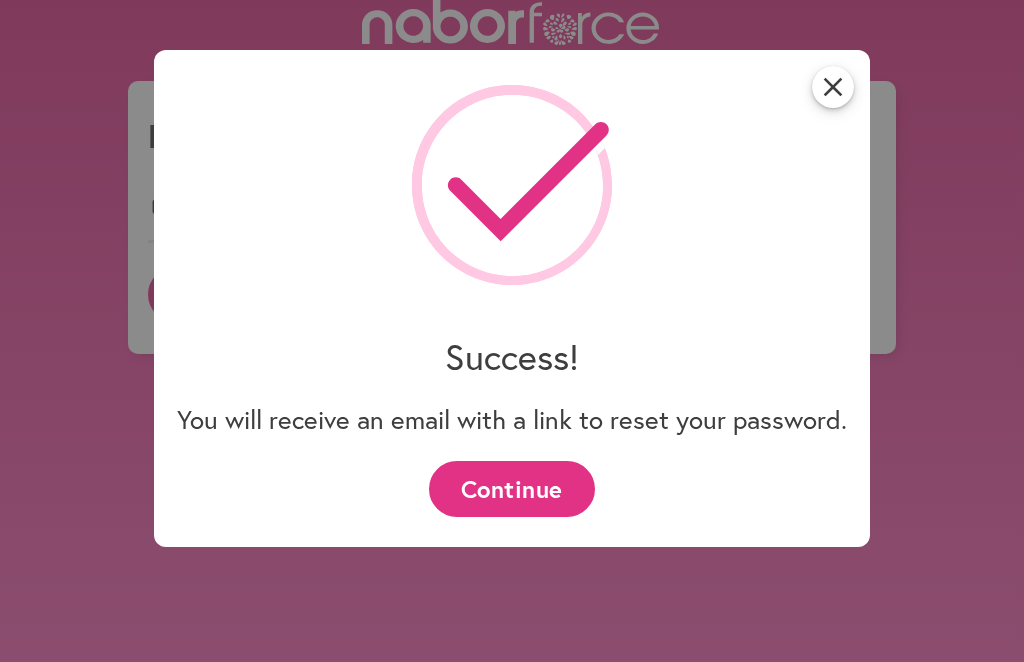 click on "Continue" at bounding box center [511, 488] 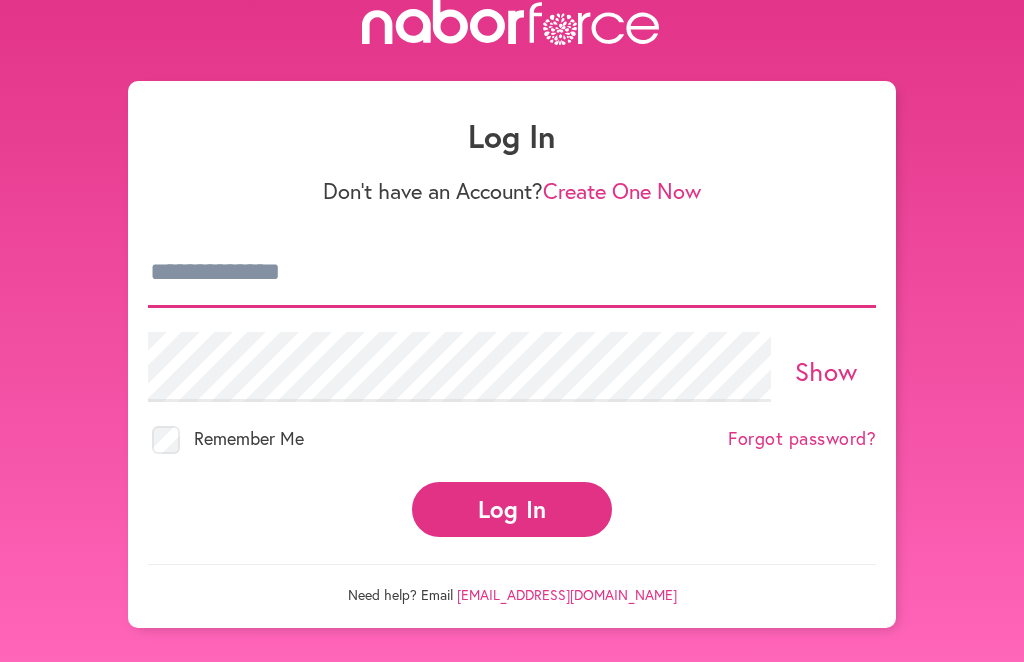 click at bounding box center [512, 273] 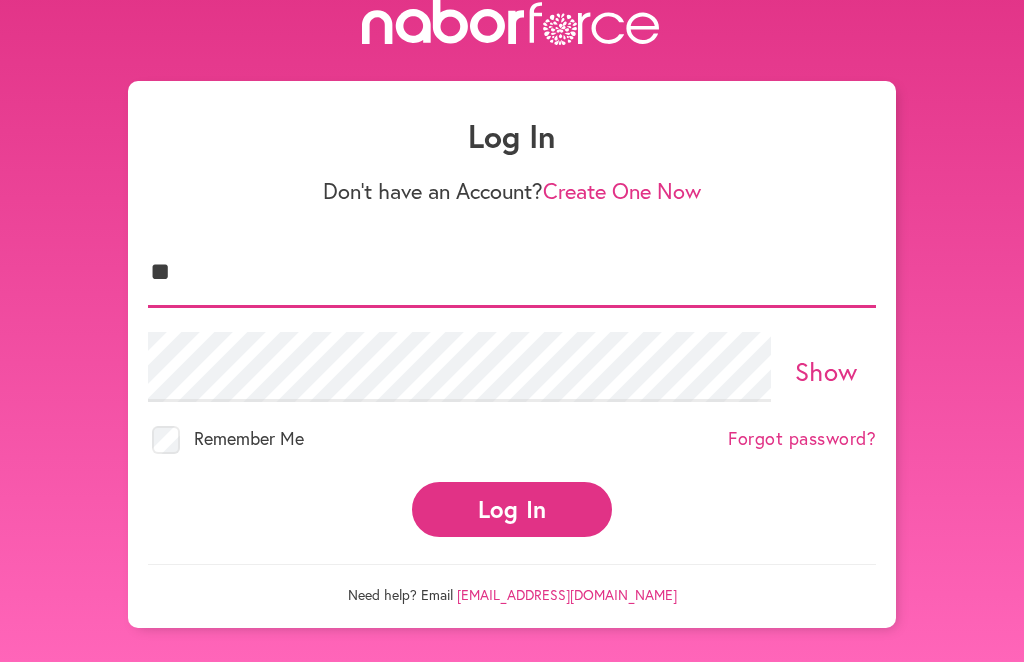 type on "*" 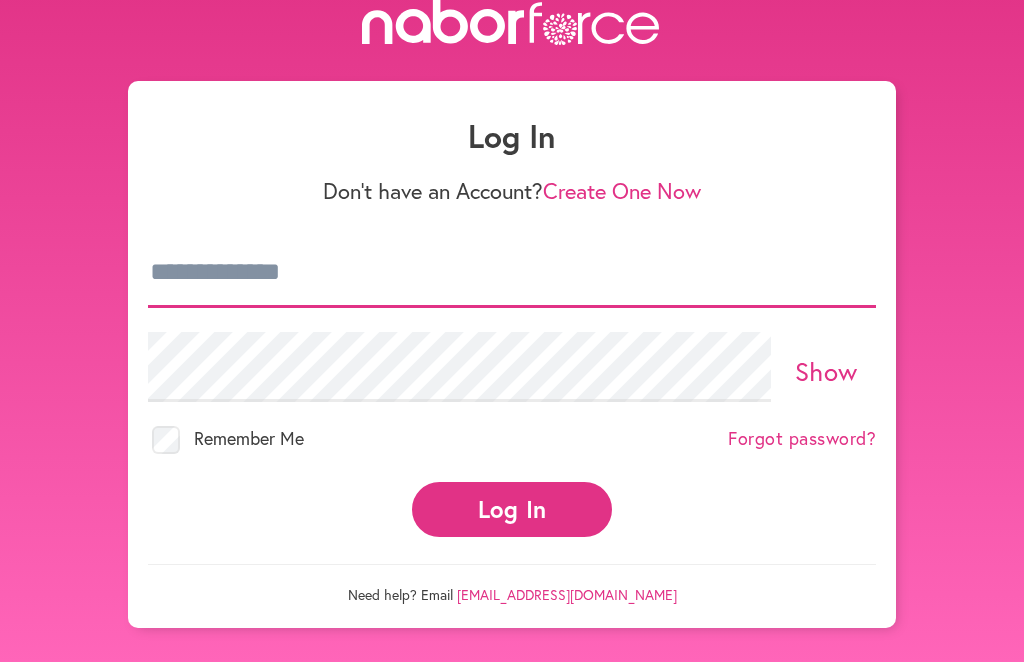 type on "*" 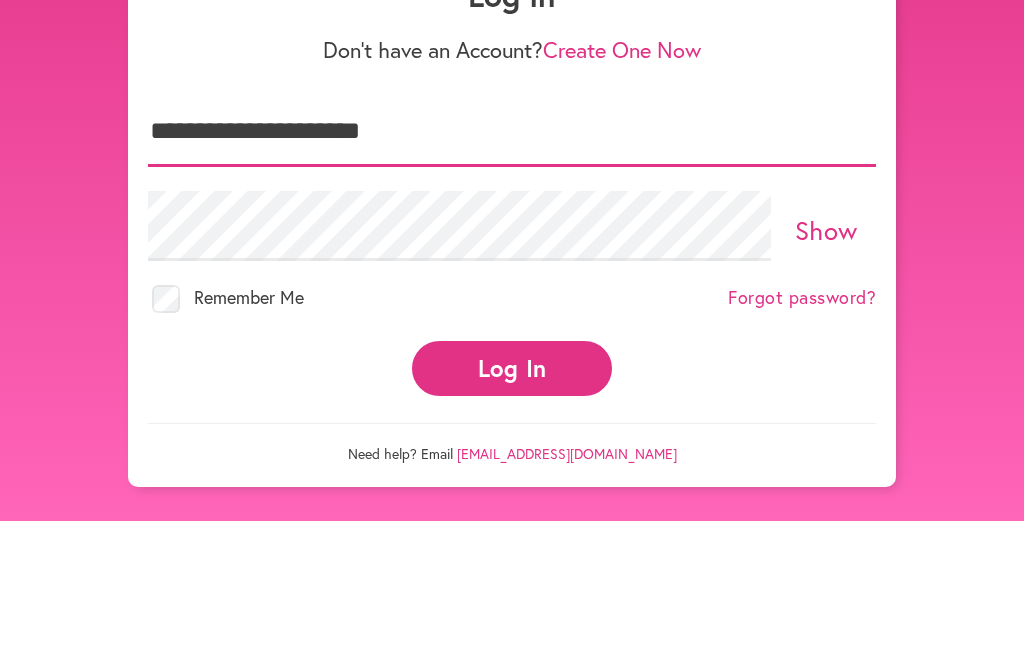 type on "**********" 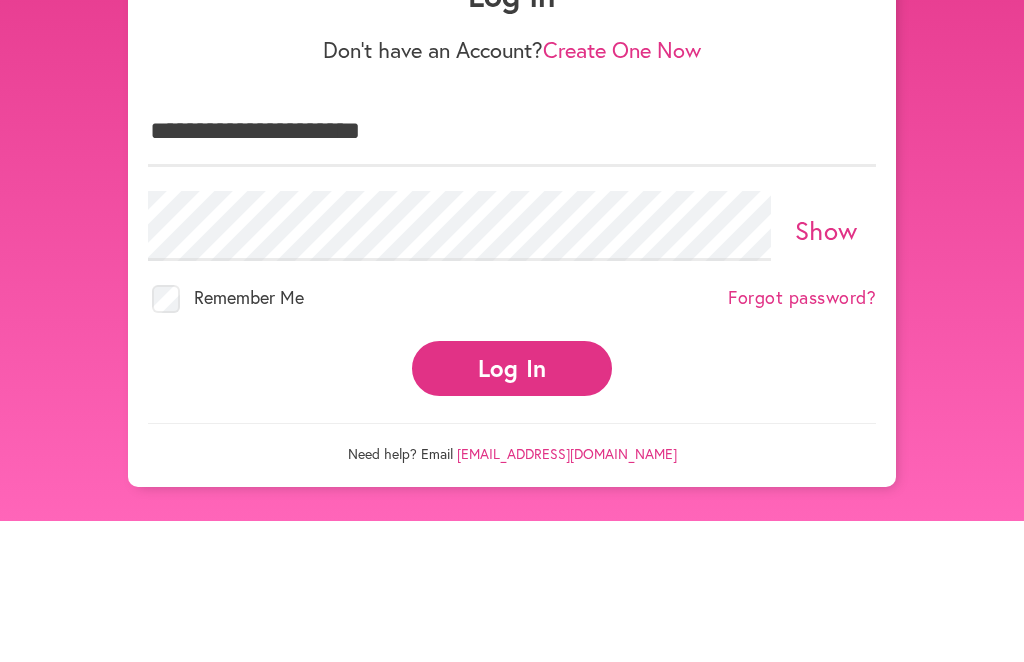 click on "**********" at bounding box center [512, 314] 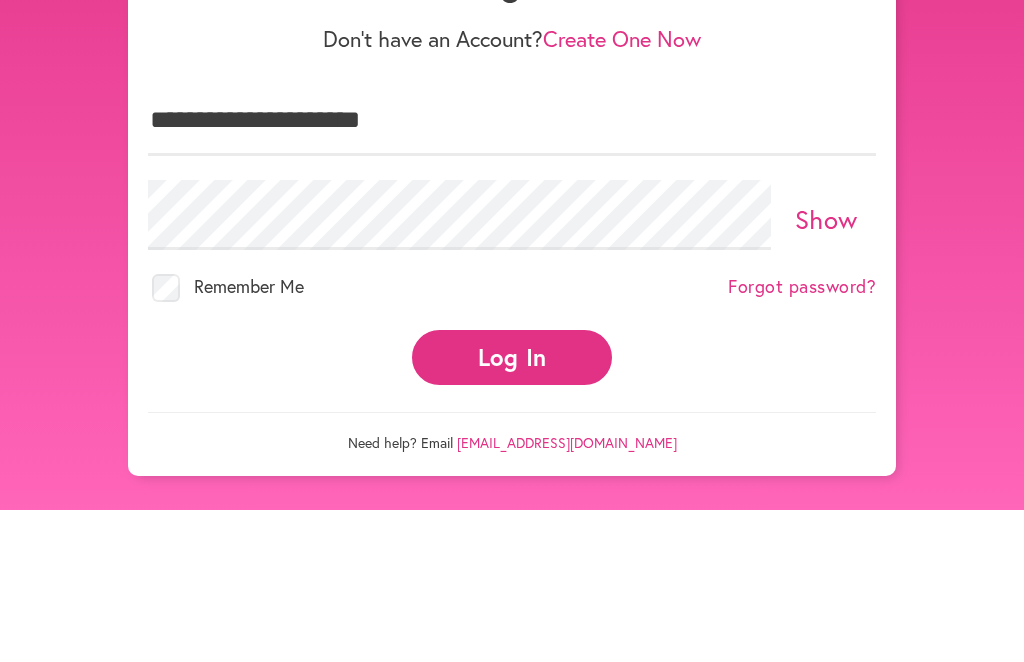 click on "Show" at bounding box center [826, 371] 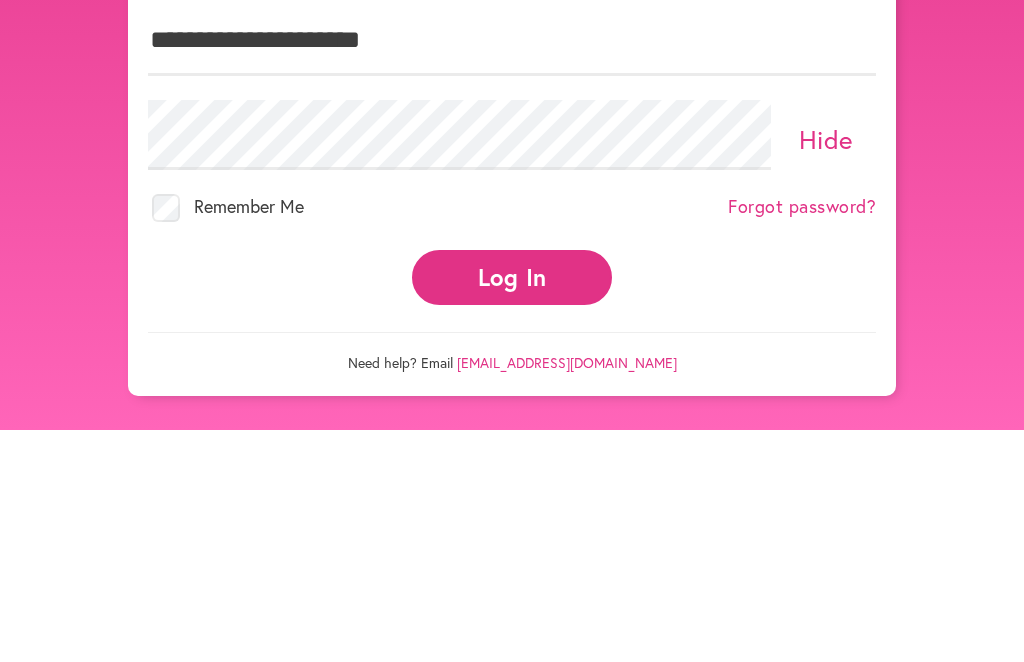 click on "Log In" at bounding box center (512, 509) 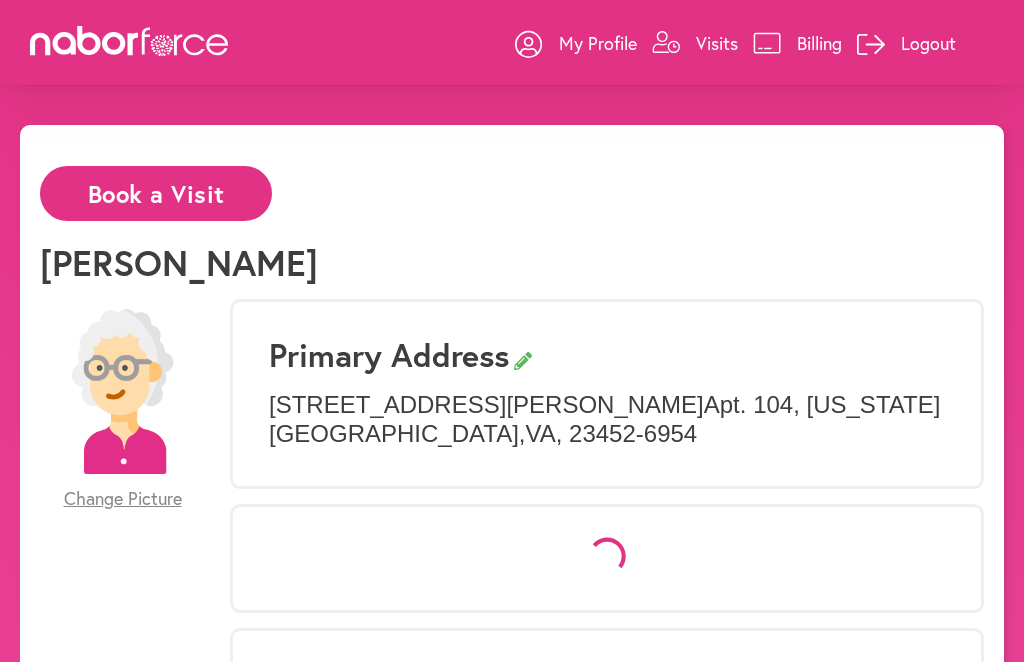 scroll, scrollTop: 0, scrollLeft: 0, axis: both 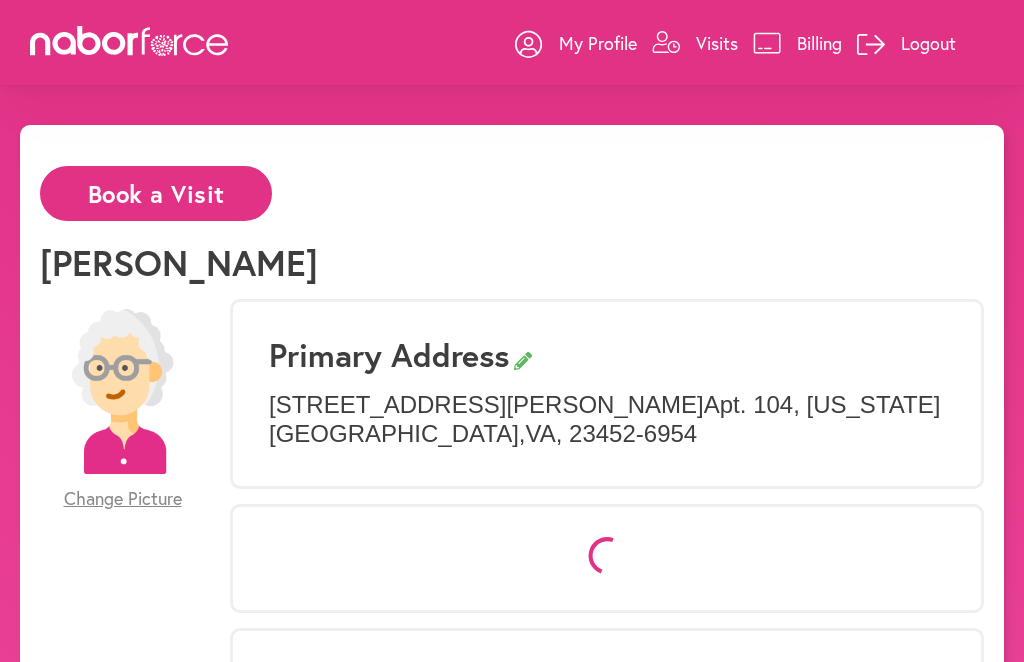 select on "*" 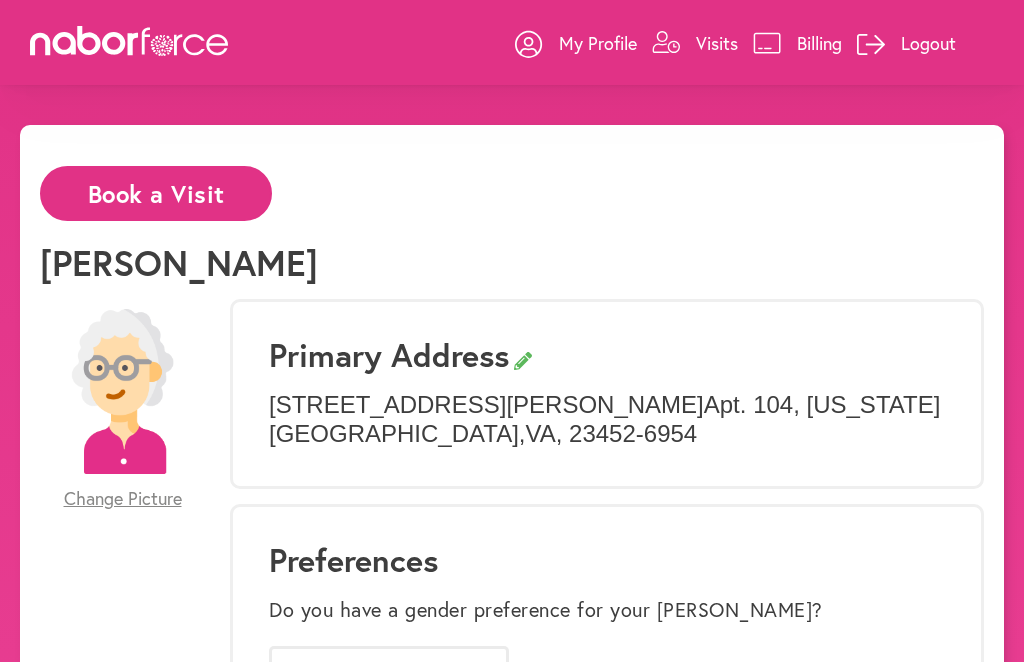 scroll, scrollTop: 0, scrollLeft: 0, axis: both 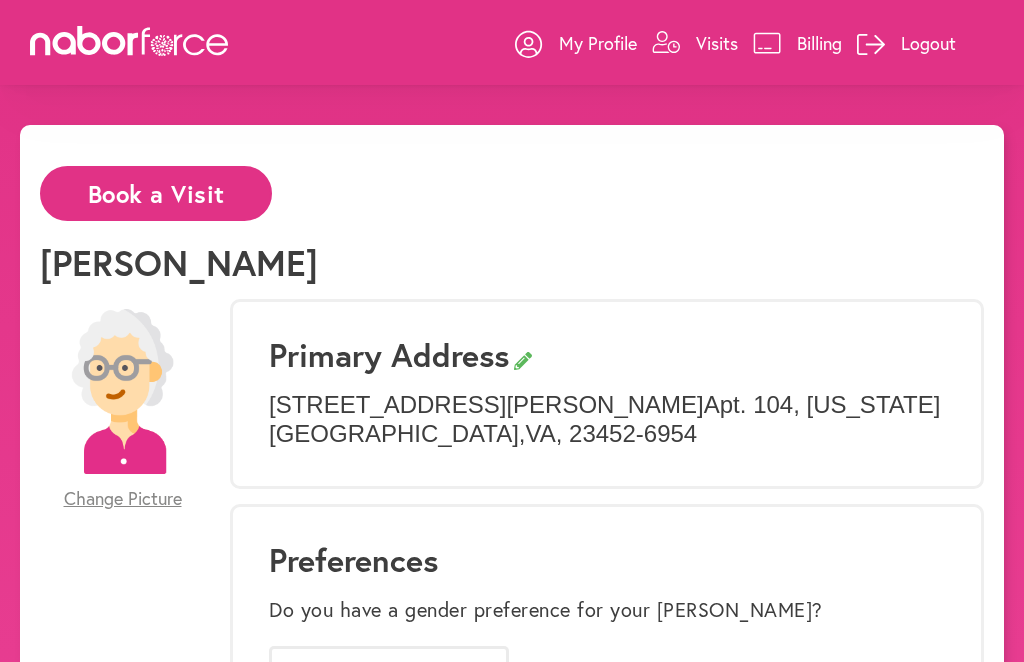 click on "Visits" at bounding box center [695, 43] 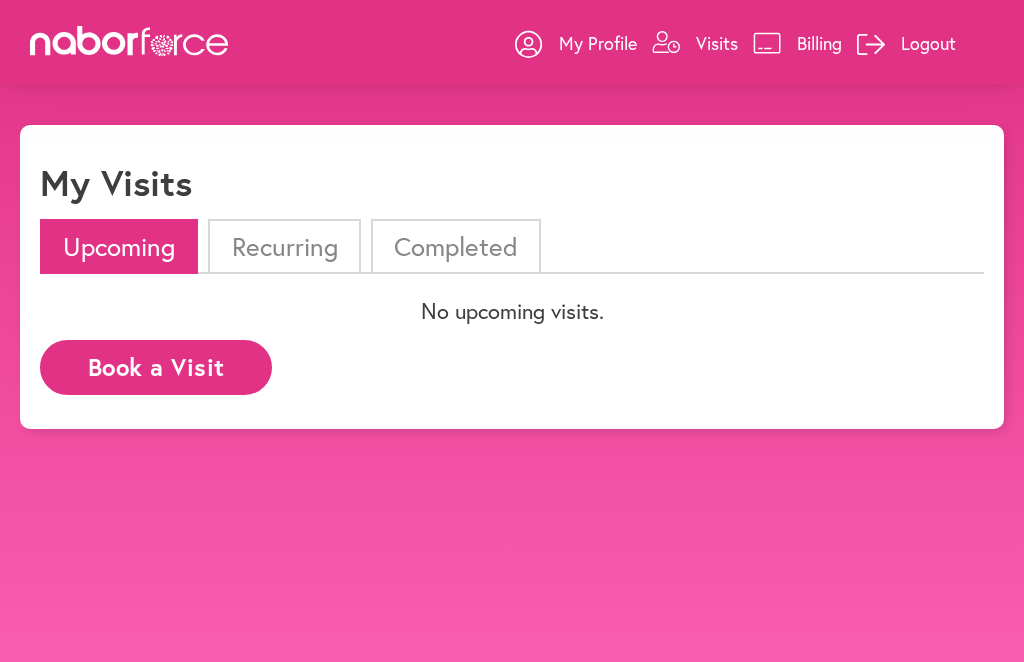 click on "Book a Visit" at bounding box center (156, 367) 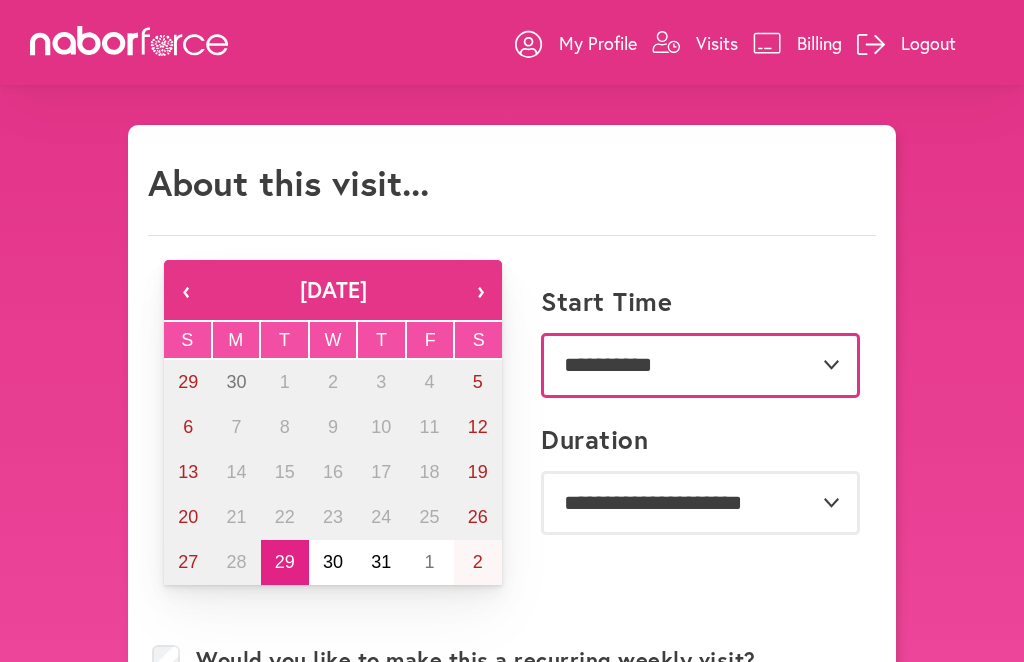 click on "**********" at bounding box center (700, 365) 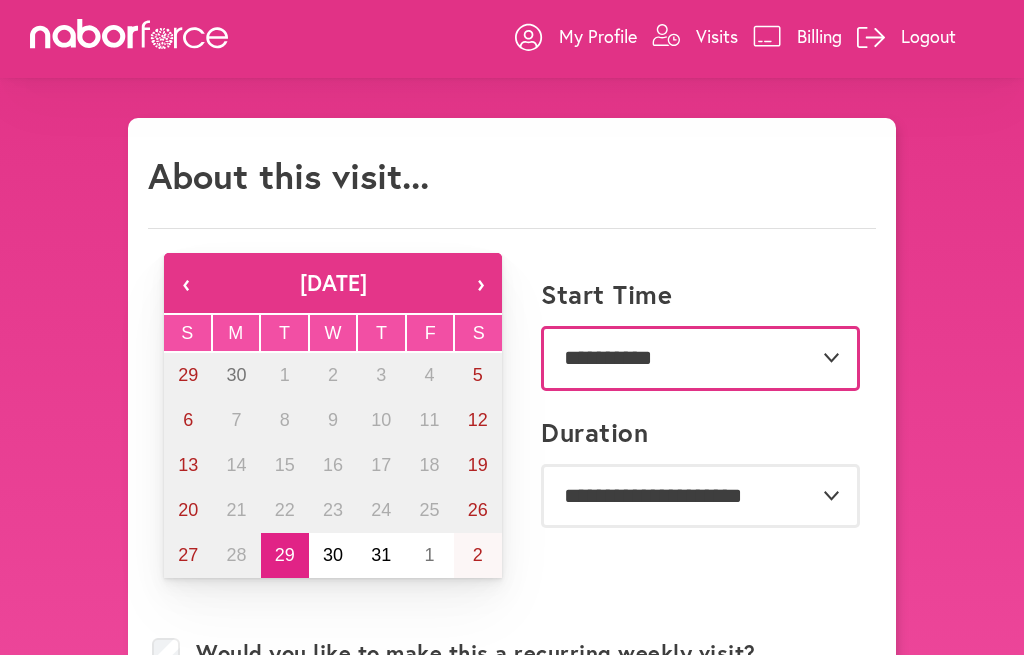 scroll, scrollTop: 7, scrollLeft: 0, axis: vertical 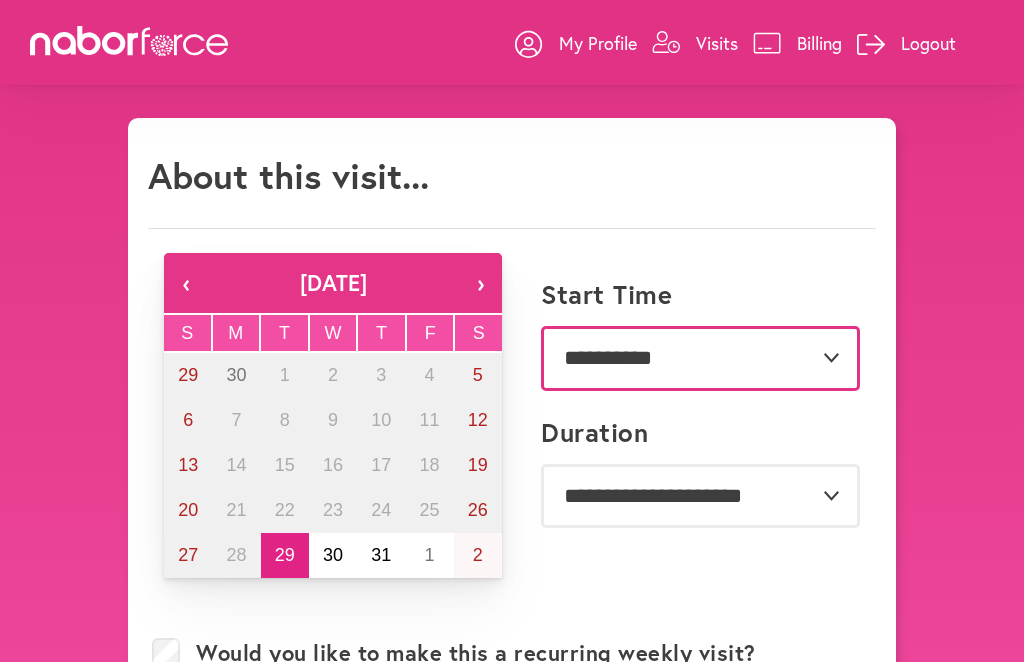 click on "**********" at bounding box center (700, 358) 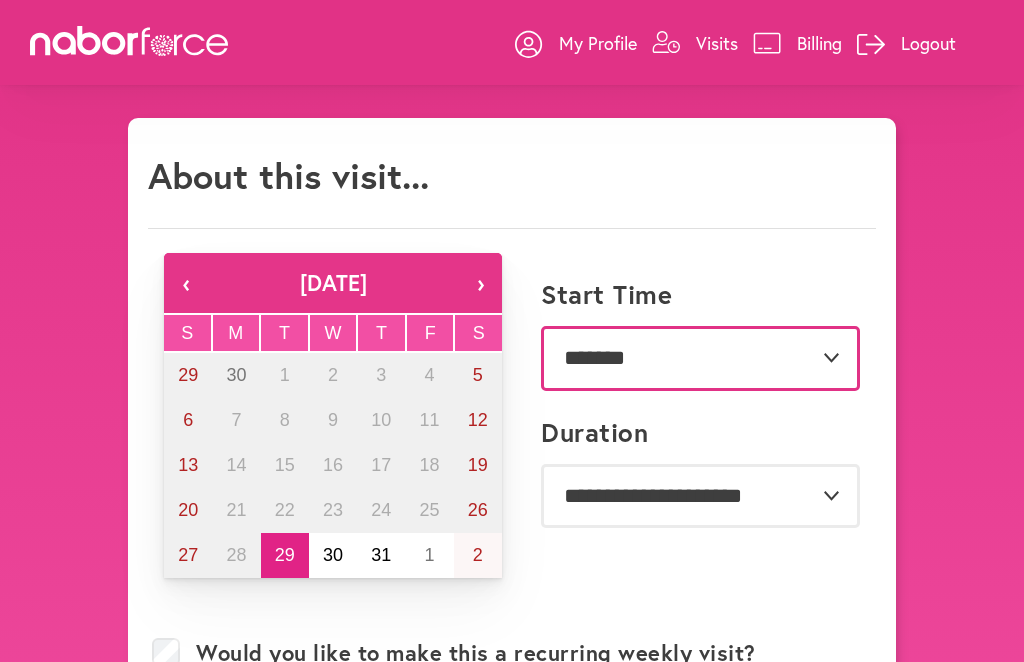 click on "**********" at bounding box center [700, 358] 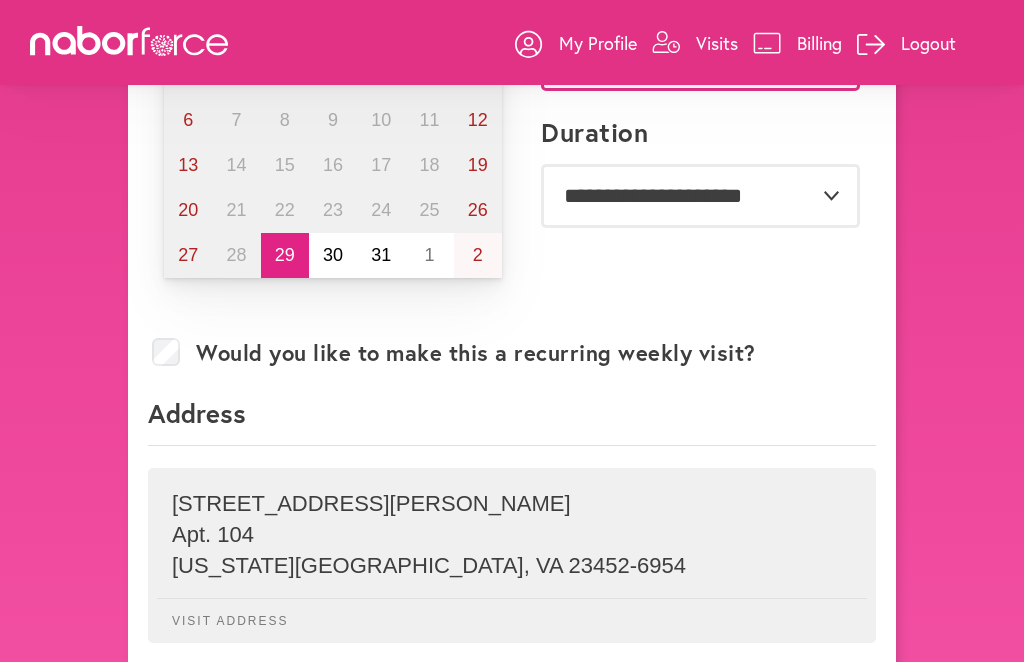 scroll, scrollTop: 309, scrollLeft: 0, axis: vertical 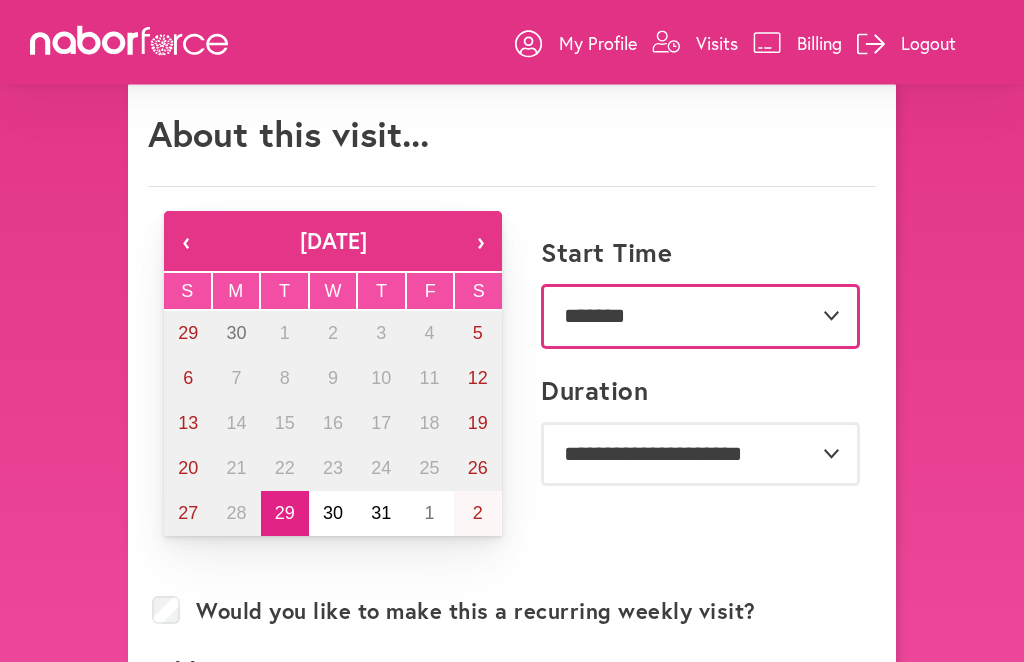 click on "**********" at bounding box center [700, 317] 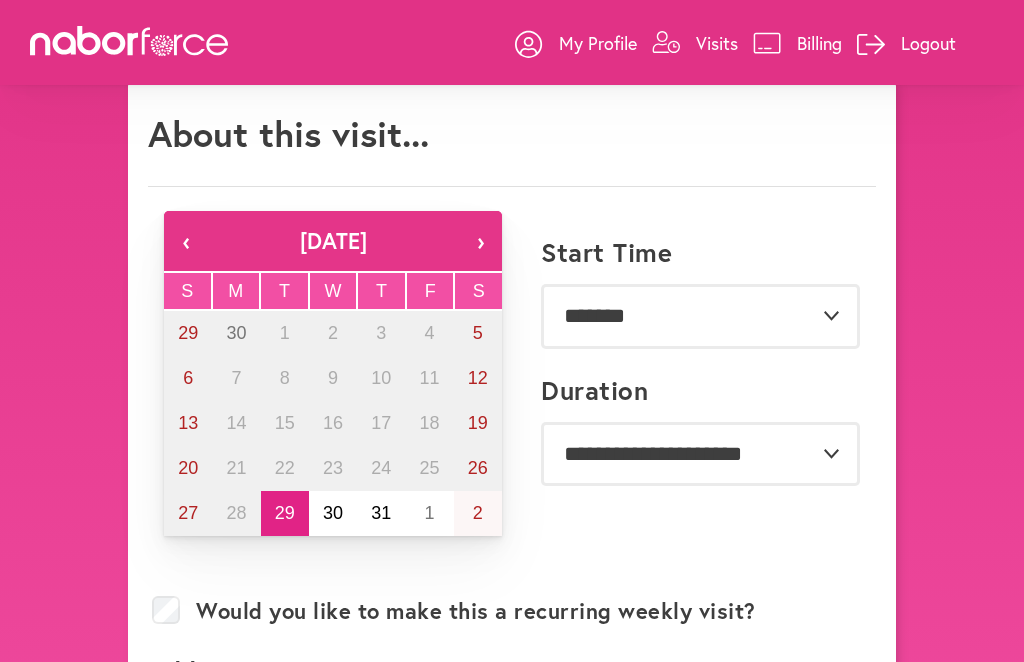 click on "›" at bounding box center [480, 241] 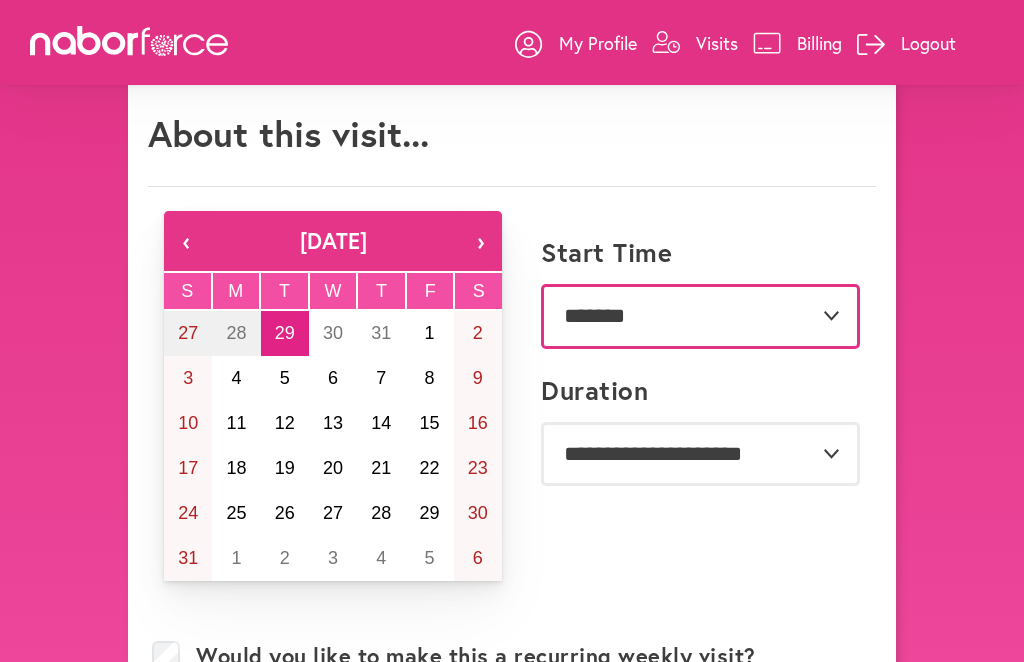 click on "**********" at bounding box center (700, 316) 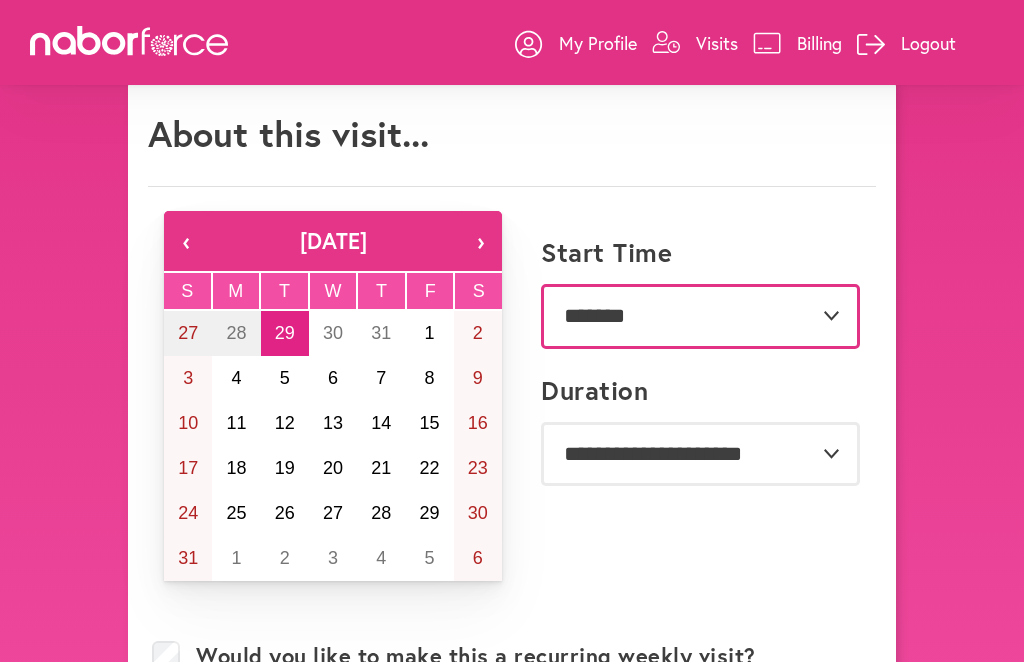 select on "*******" 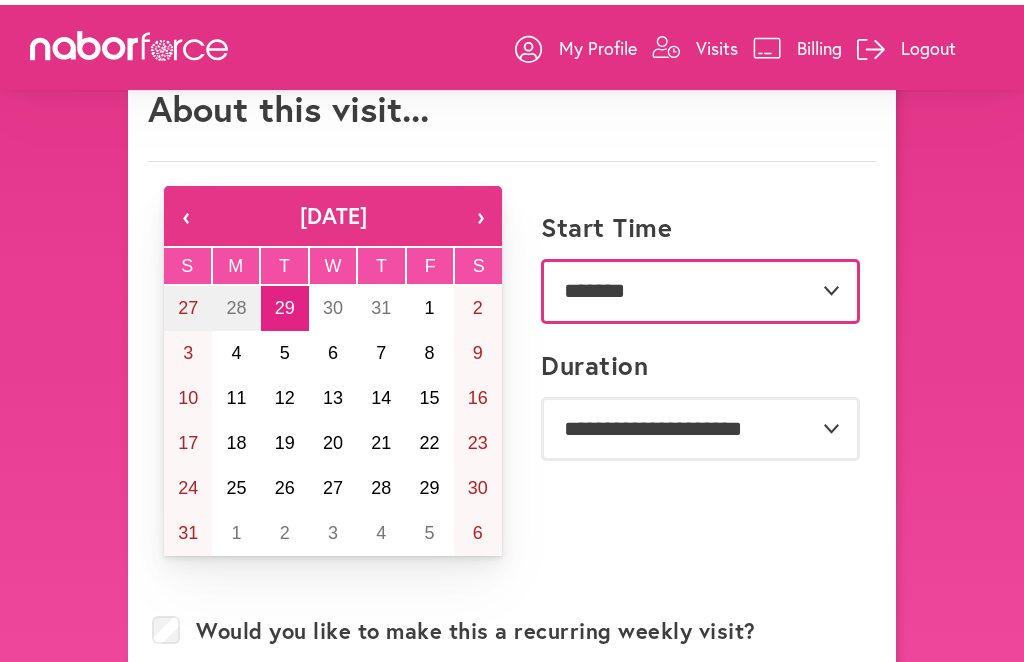scroll, scrollTop: 0, scrollLeft: 0, axis: both 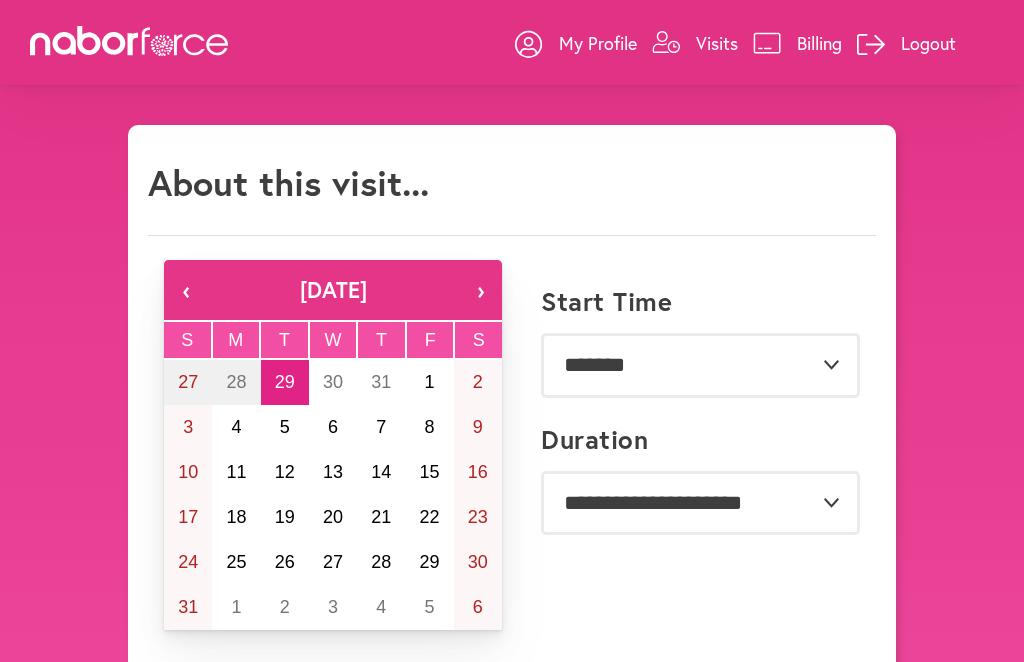 click on "3" at bounding box center (188, 427) 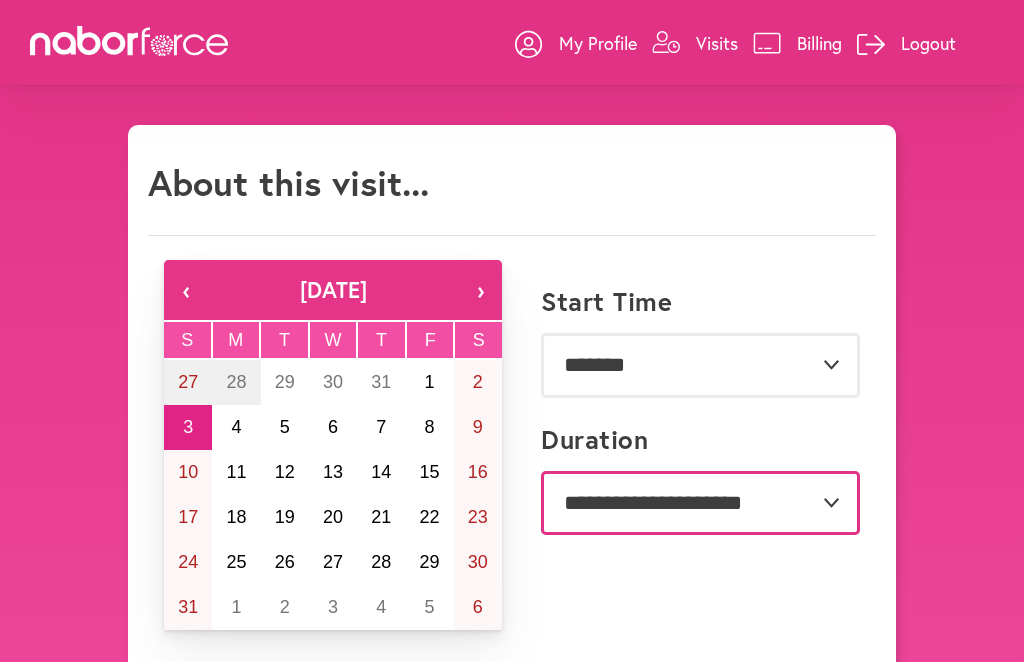 click on "**********" at bounding box center [700, 503] 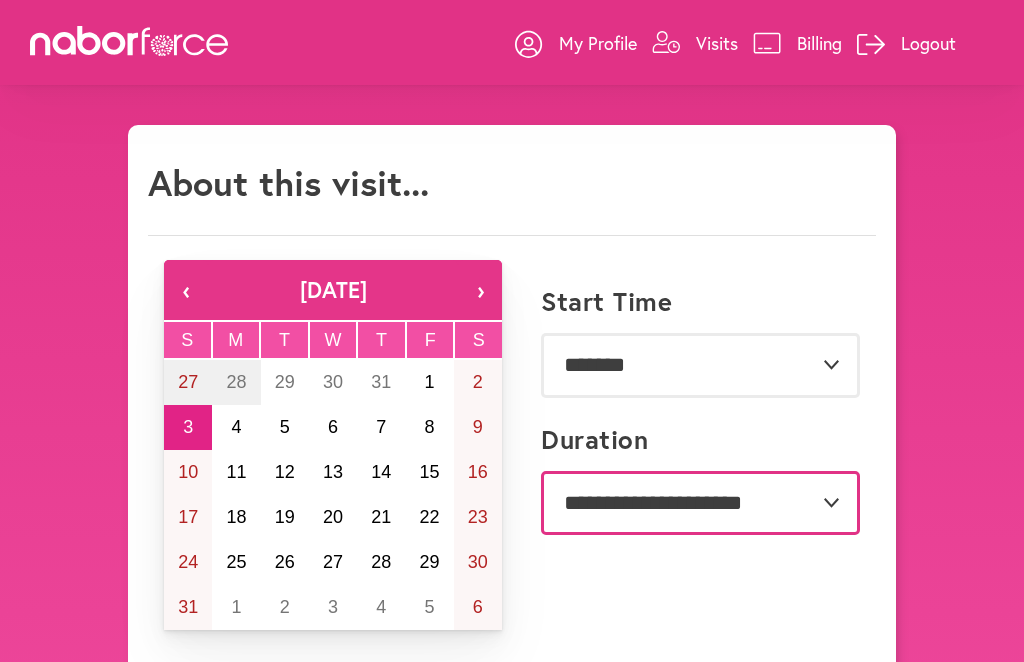 select on "***" 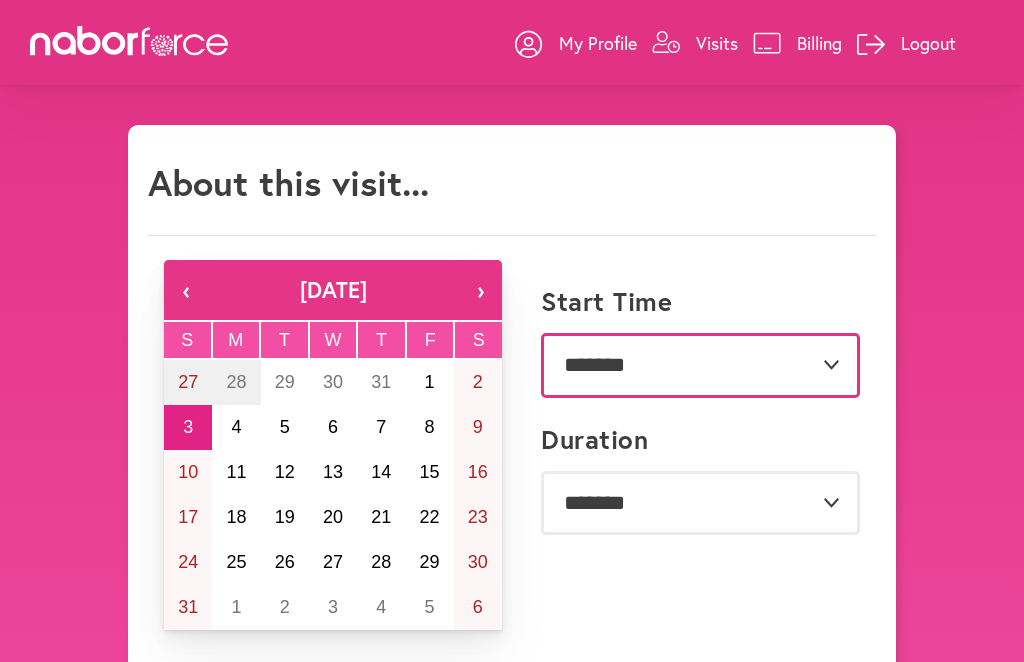 click on "**********" at bounding box center (700, 365) 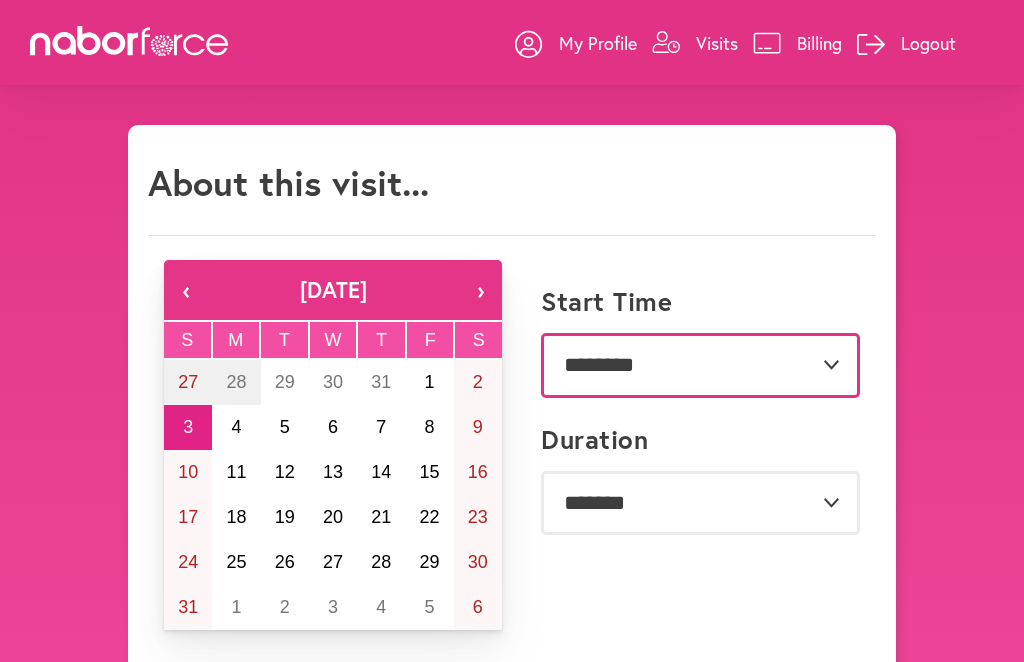 click on "**********" at bounding box center (700, 365) 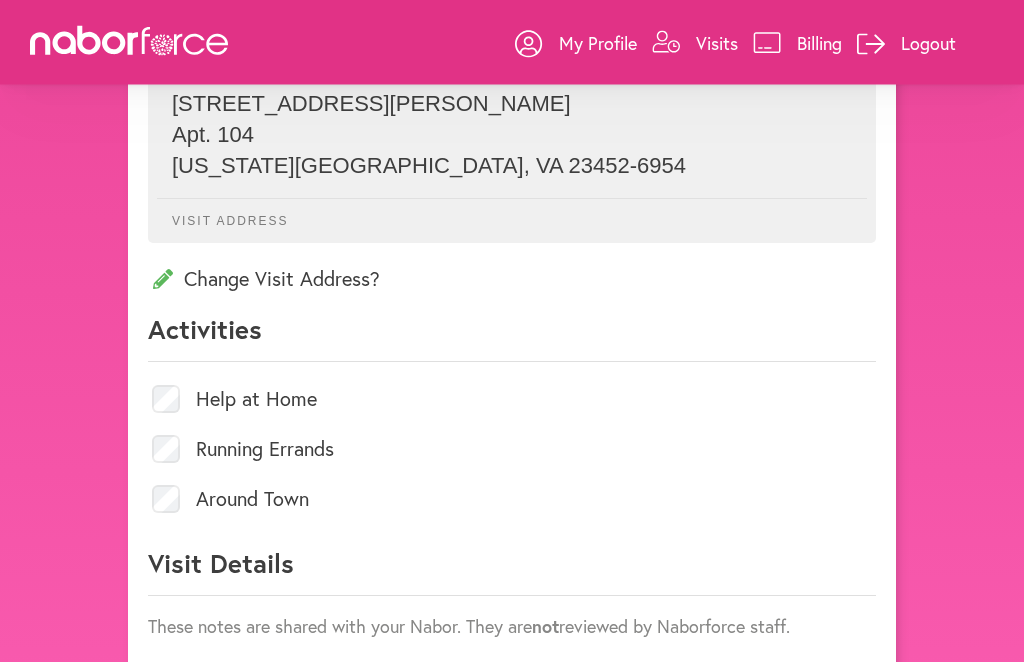 scroll, scrollTop: 752, scrollLeft: 0, axis: vertical 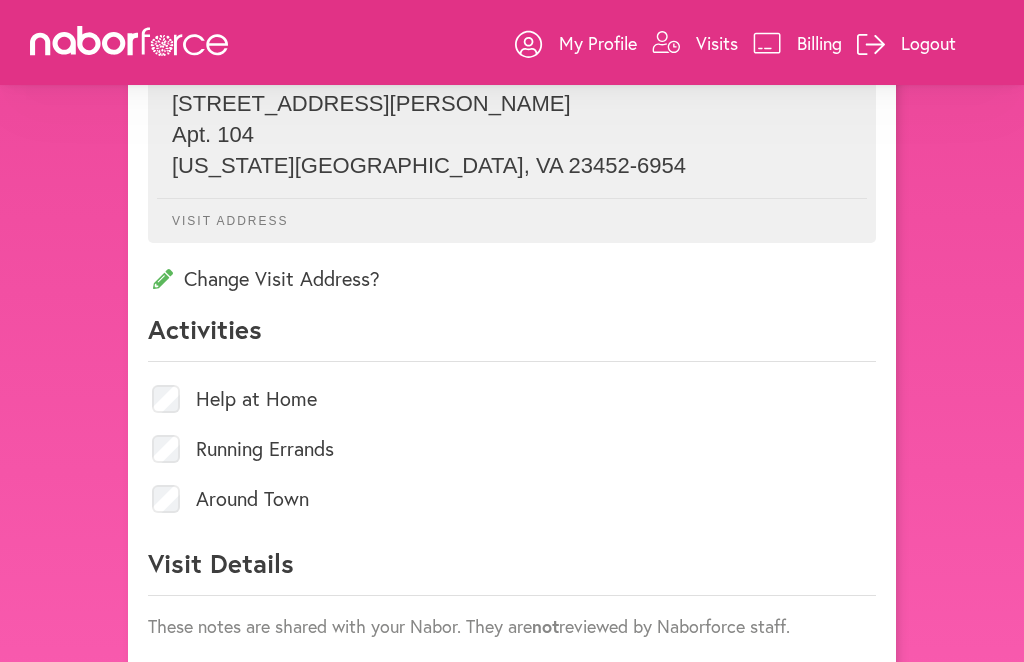 click on "Help at Home" at bounding box center (256, 399) 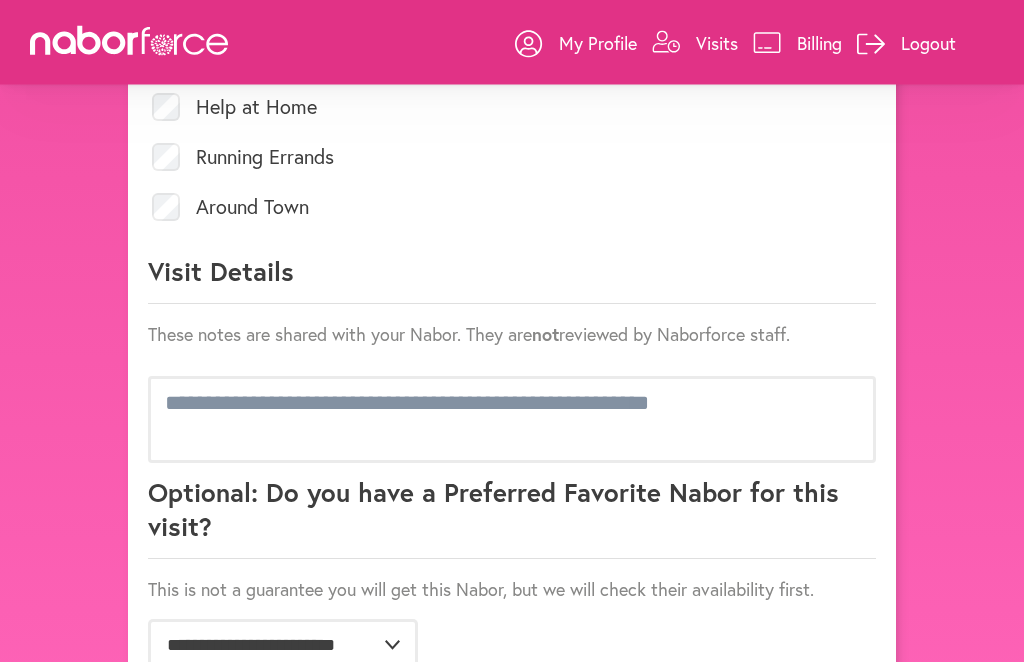 scroll, scrollTop: 1050, scrollLeft: 0, axis: vertical 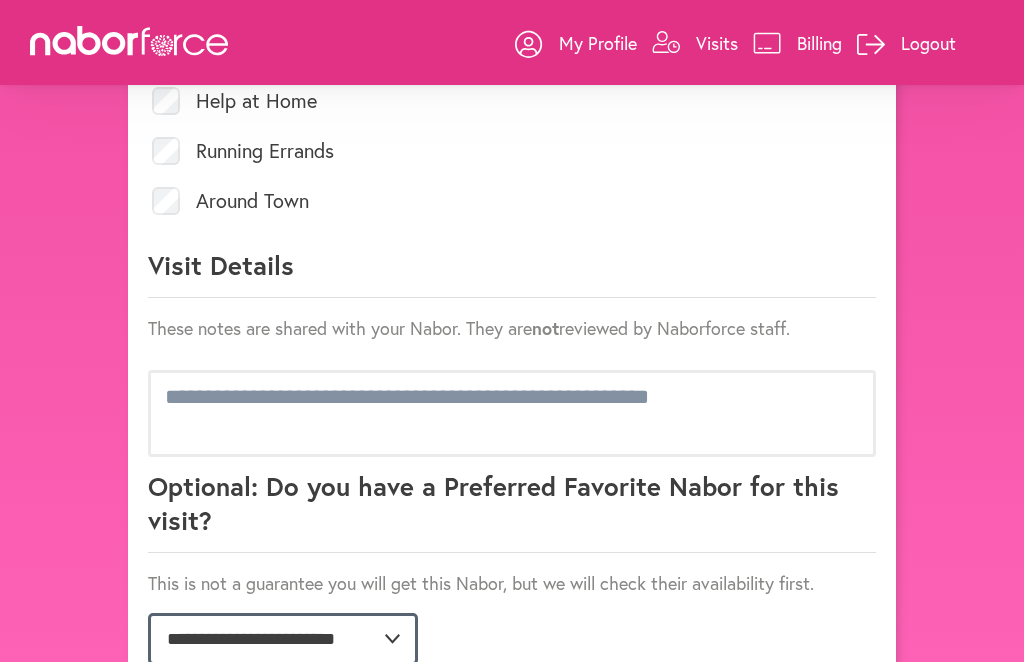 click on "**********" 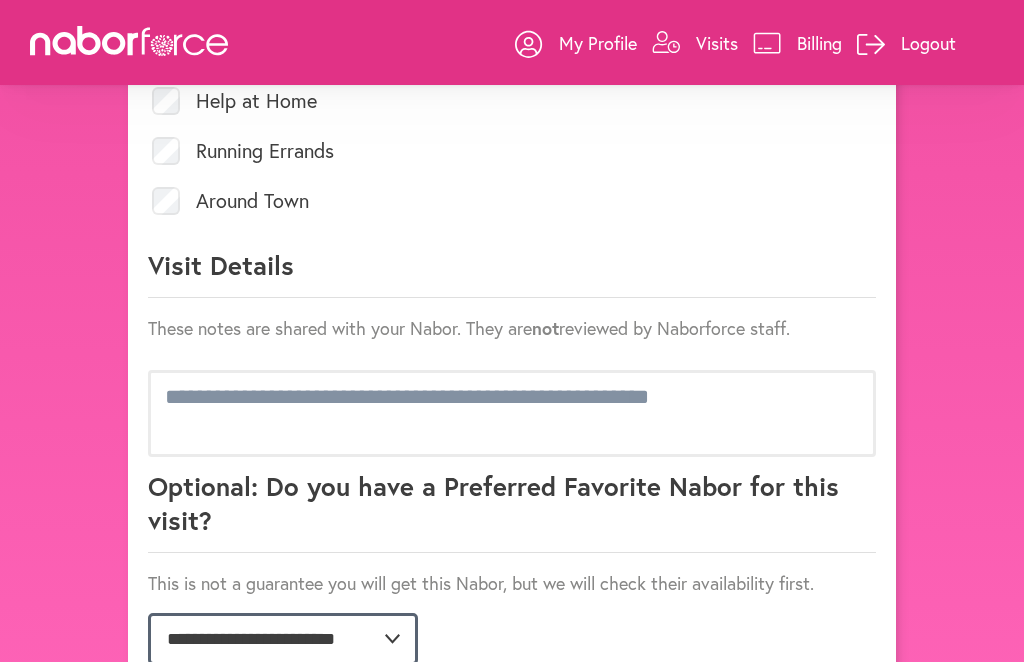 select on "**********" 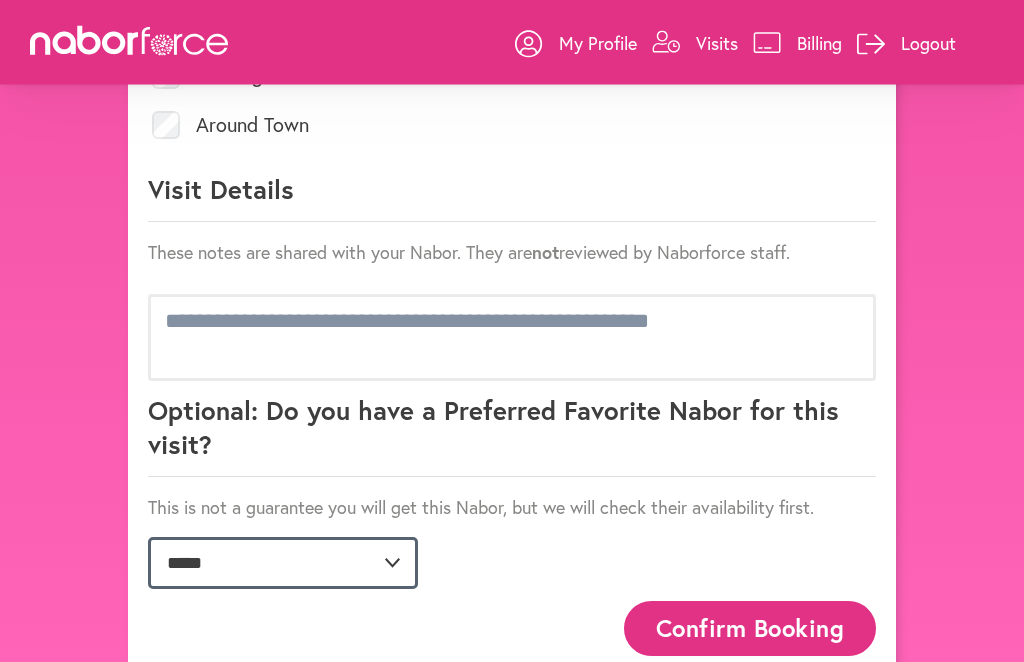 scroll, scrollTop: 1126, scrollLeft: 0, axis: vertical 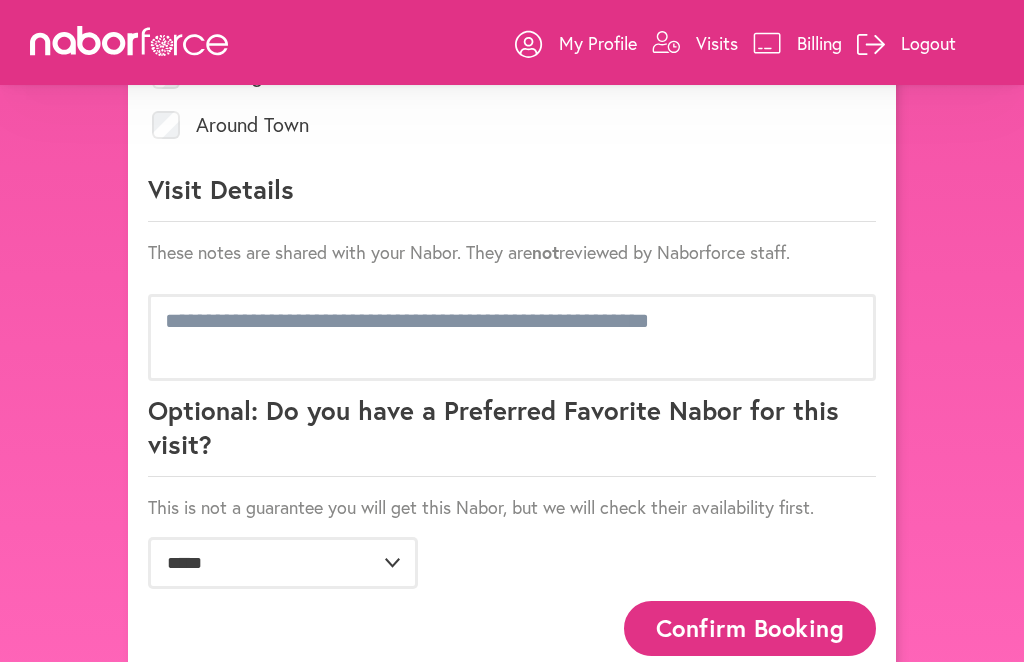 click on "Confirm Booking" at bounding box center [750, 628] 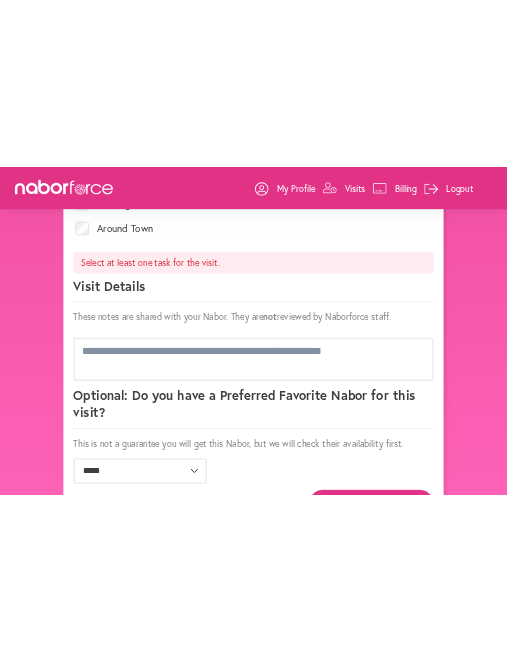 scroll, scrollTop: 0, scrollLeft: 0, axis: both 